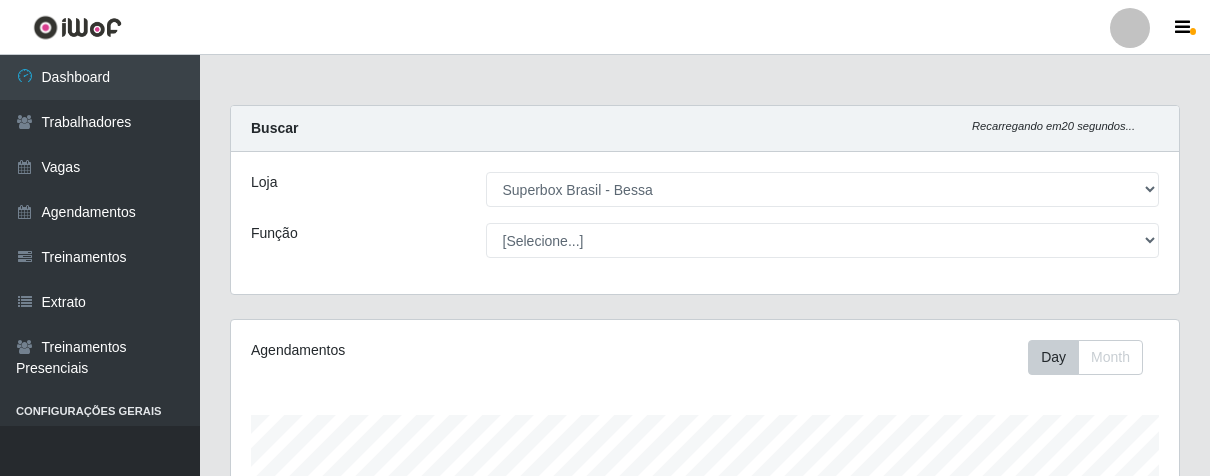 select on "206" 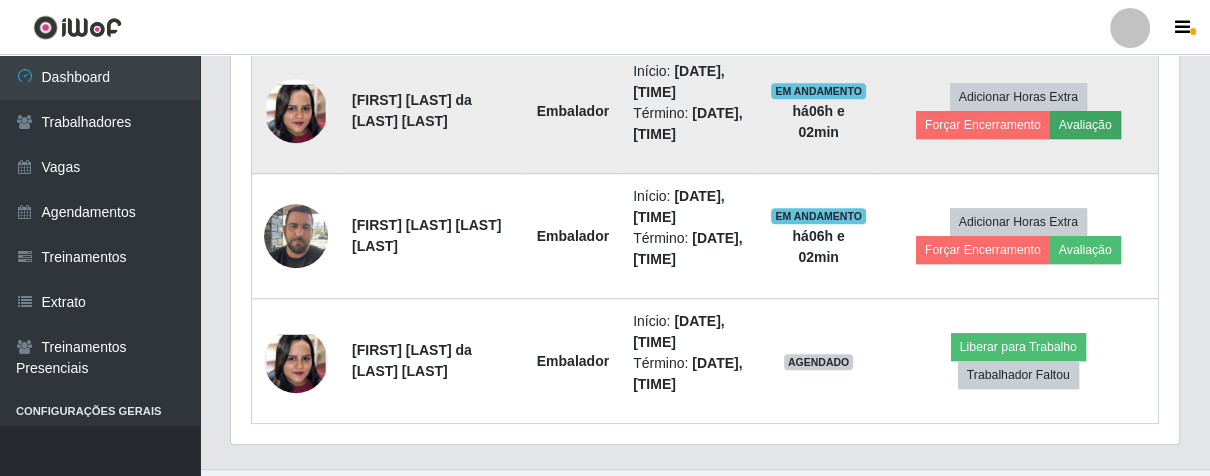 scroll, scrollTop: 999584, scrollLeft: 999051, axis: both 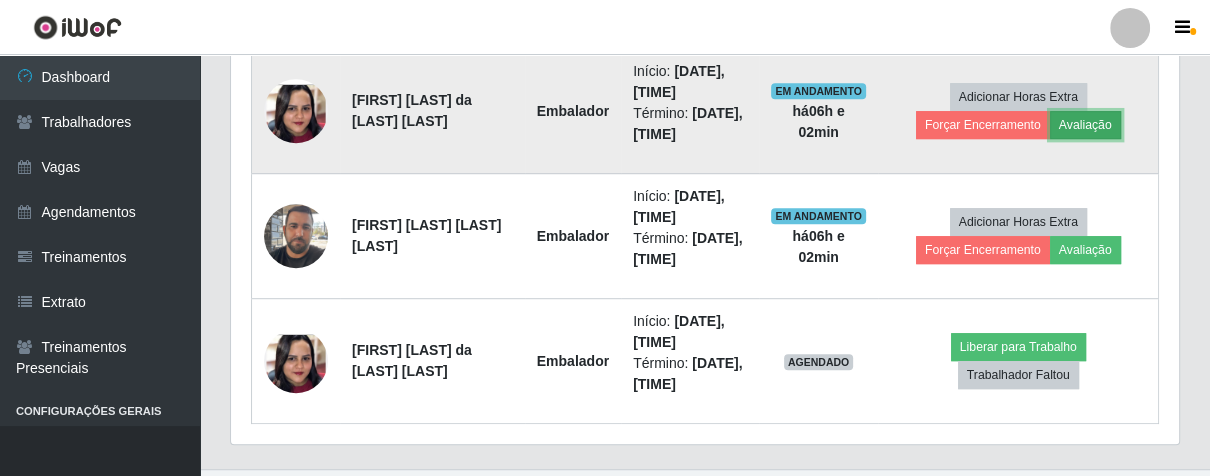 click on "Avaliação" at bounding box center (1085, 125) 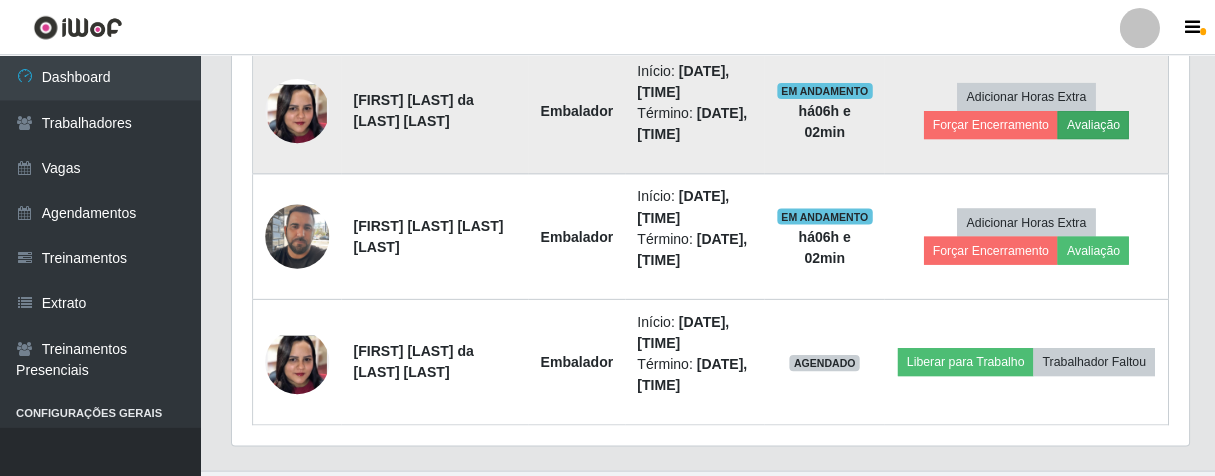 scroll, scrollTop: 999584, scrollLeft: 999064, axis: both 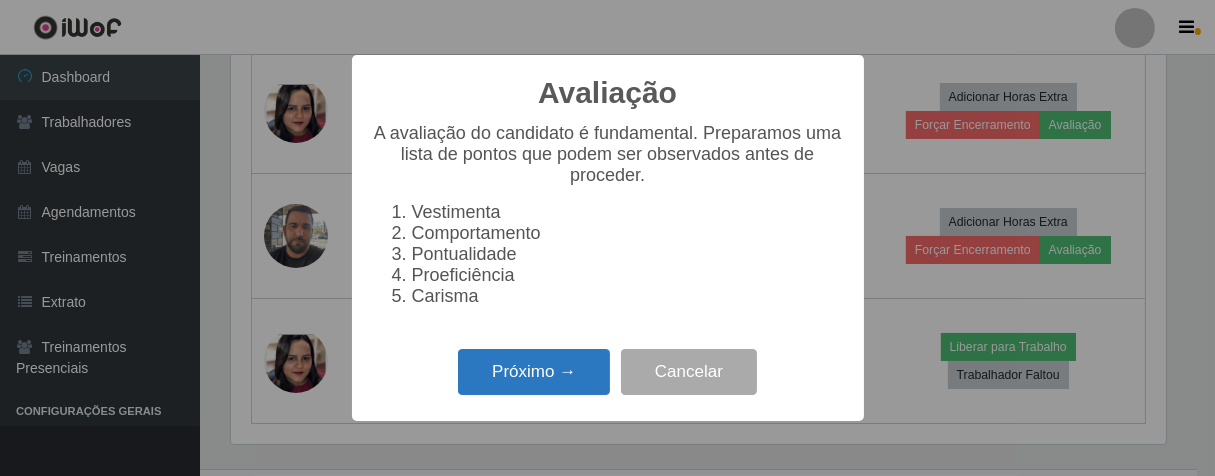 click on "Próximo →" at bounding box center (534, 372) 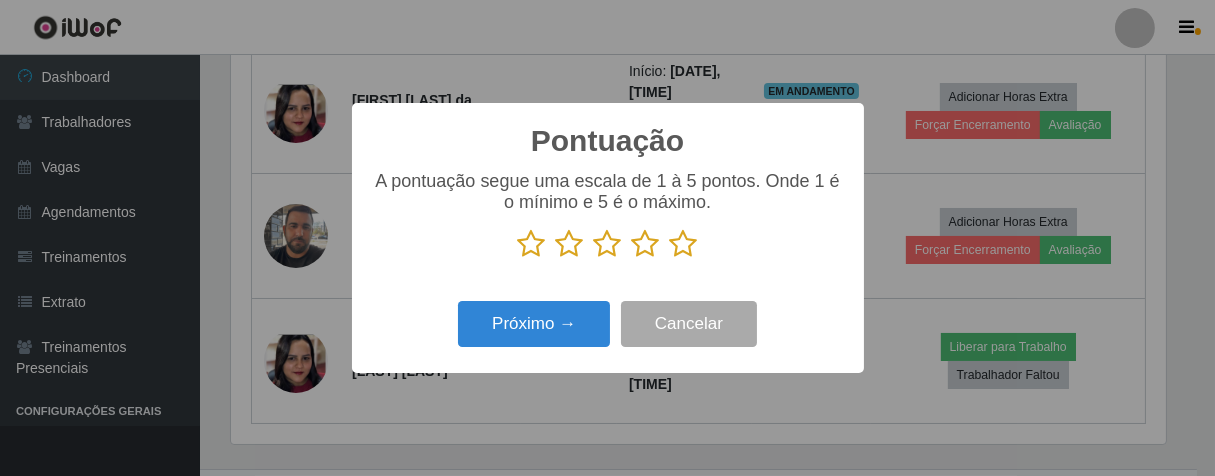 click at bounding box center [684, 244] 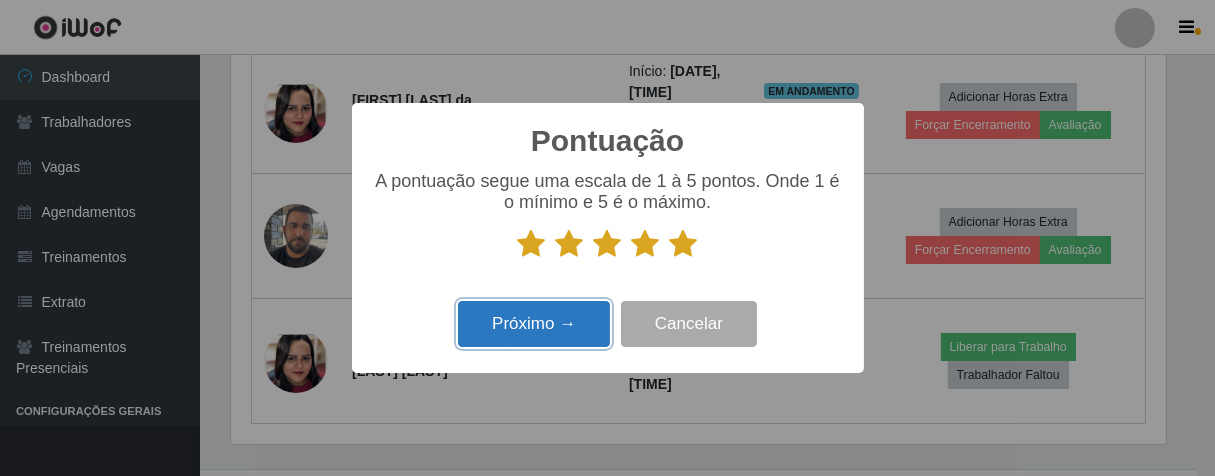 click on "Próximo →" at bounding box center (534, 324) 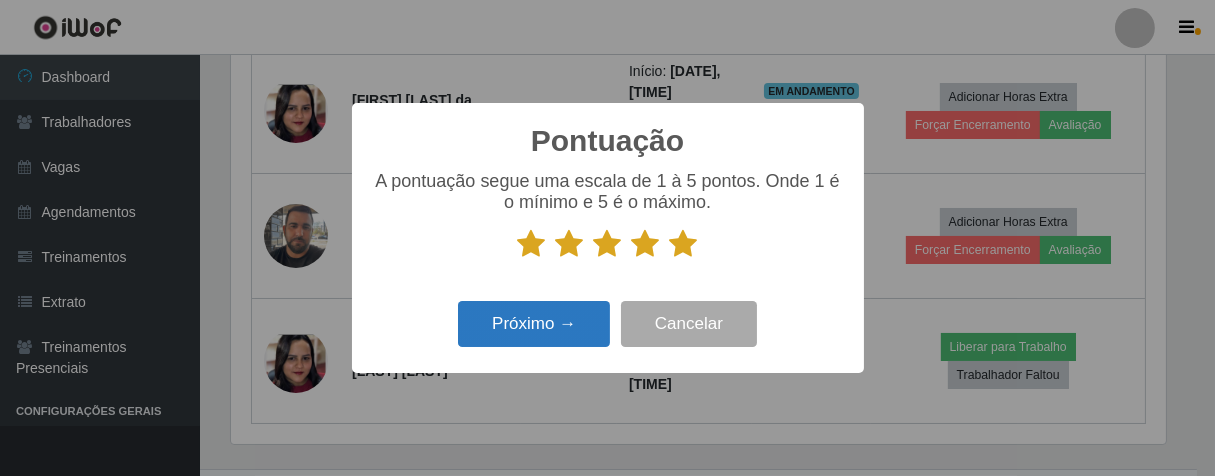 scroll, scrollTop: 999584, scrollLeft: 999064, axis: both 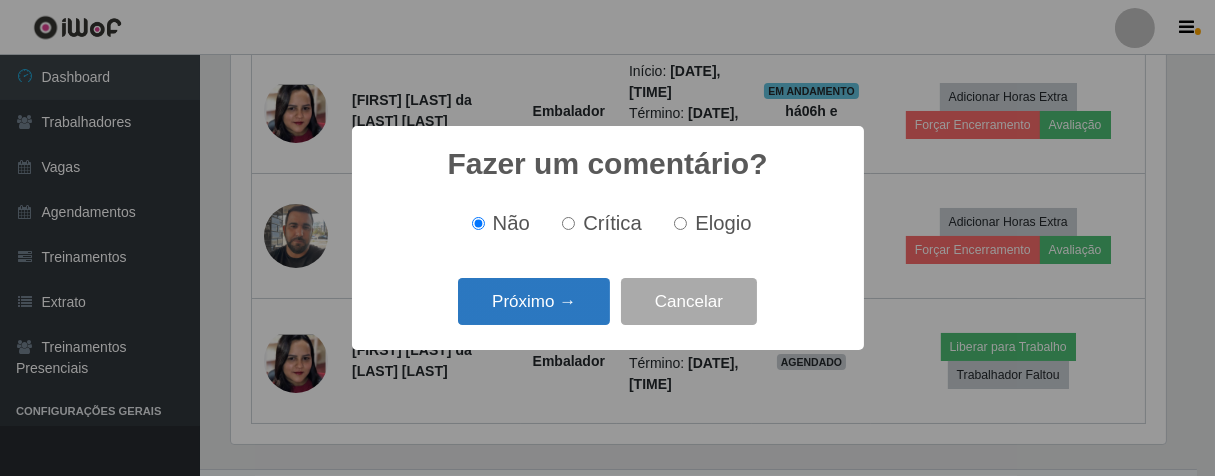 click on "Próximo →" at bounding box center (534, 301) 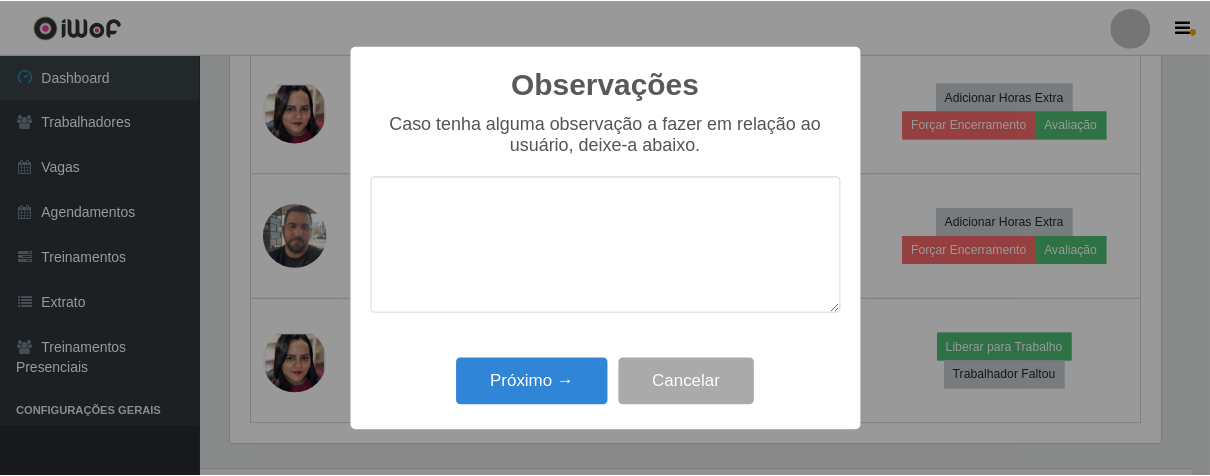scroll, scrollTop: 999584, scrollLeft: 999064, axis: both 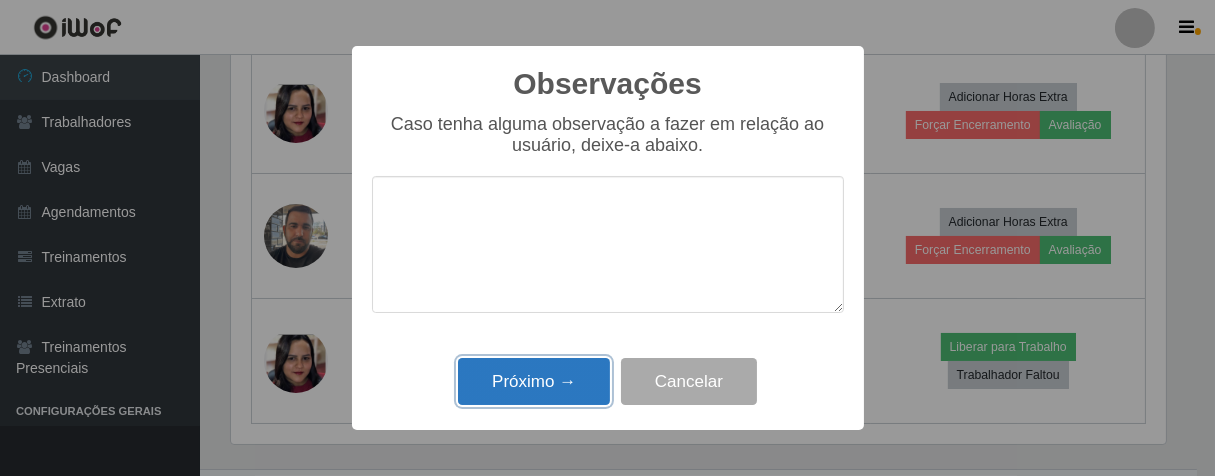 click on "Próximo →" at bounding box center (534, 381) 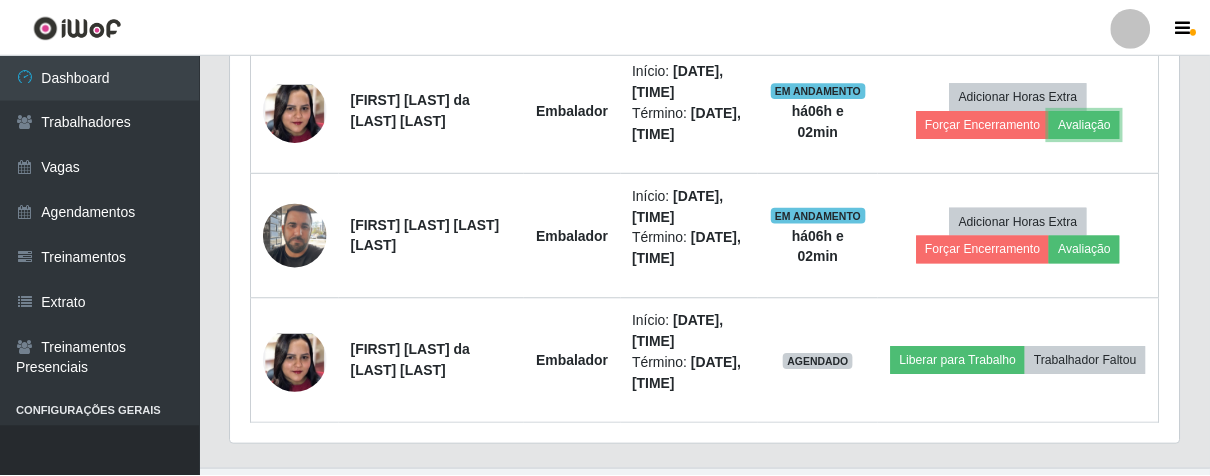 scroll, scrollTop: 999584, scrollLeft: 999051, axis: both 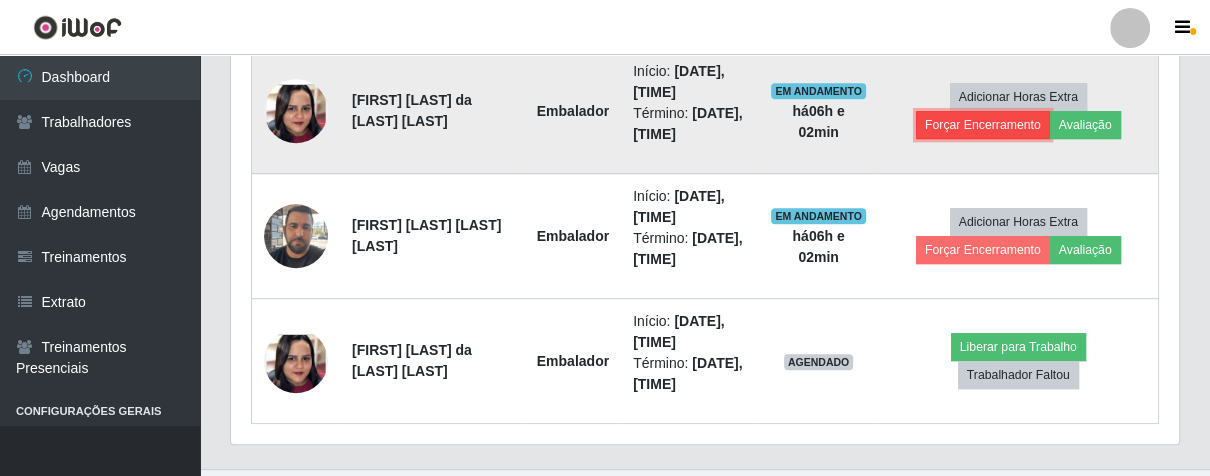 click on "Forçar Encerramento" at bounding box center (983, 125) 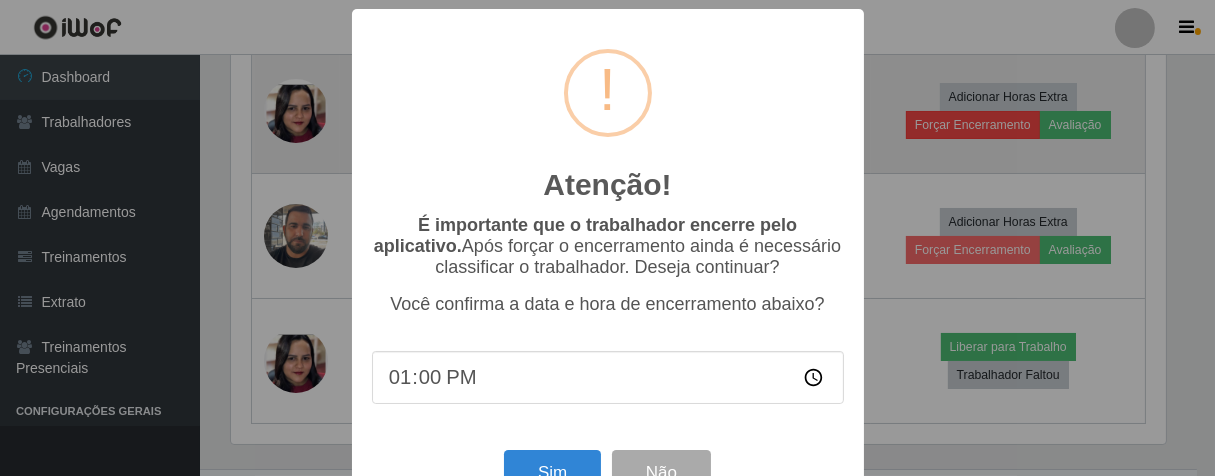 scroll, scrollTop: 999584, scrollLeft: 999064, axis: both 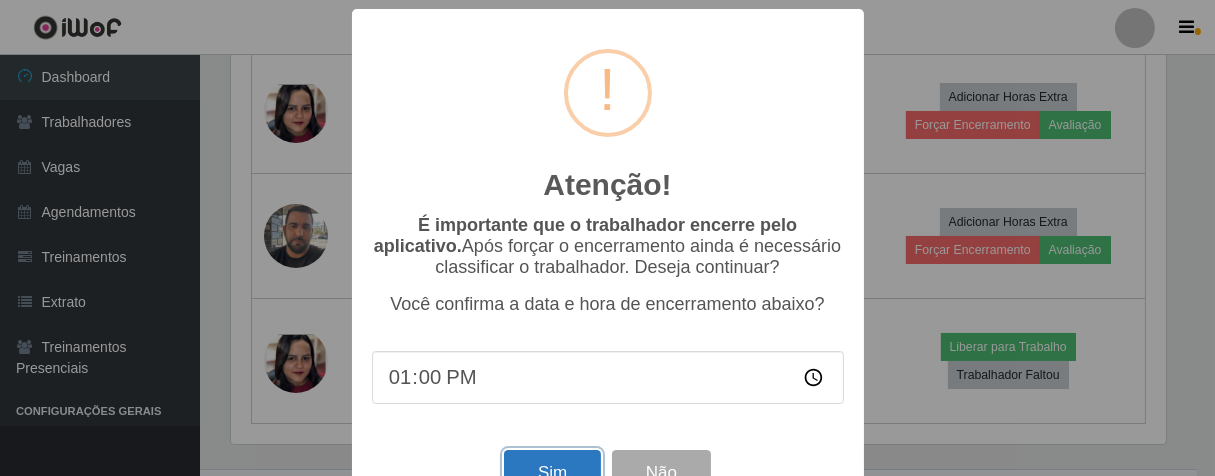 click on "Sim" at bounding box center [552, 473] 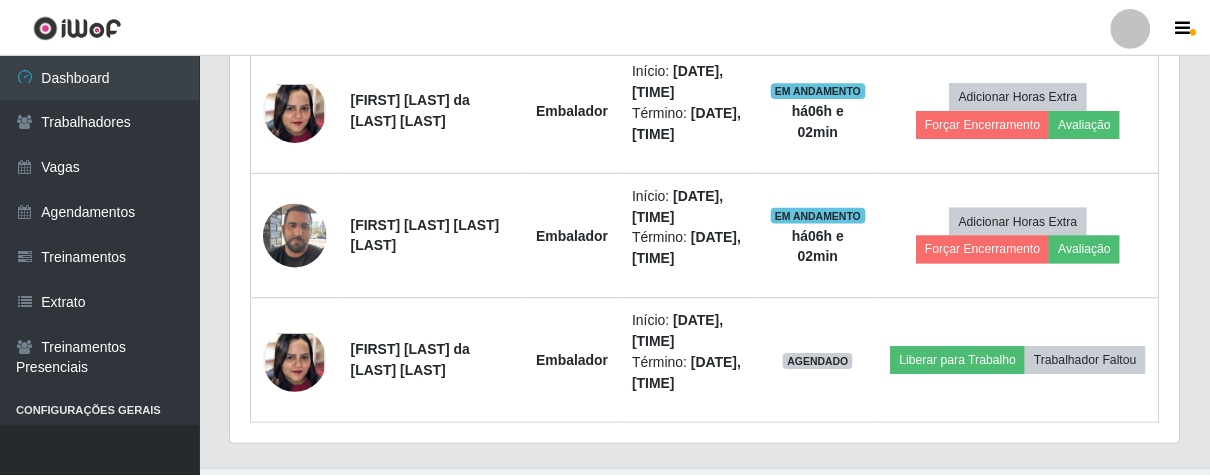 scroll, scrollTop: 999584, scrollLeft: 999051, axis: both 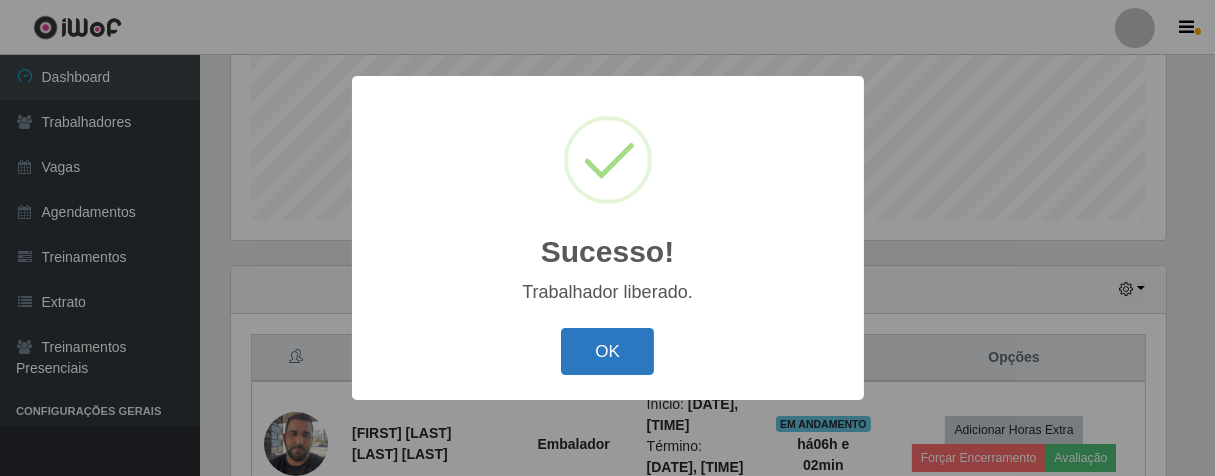 click on "OK" at bounding box center (607, 351) 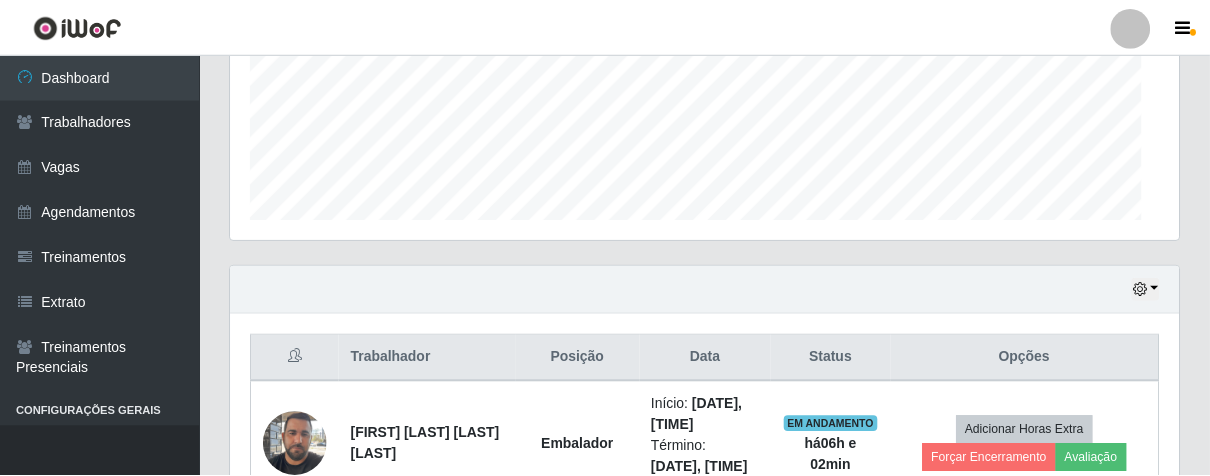 scroll, scrollTop: 999584, scrollLeft: 999051, axis: both 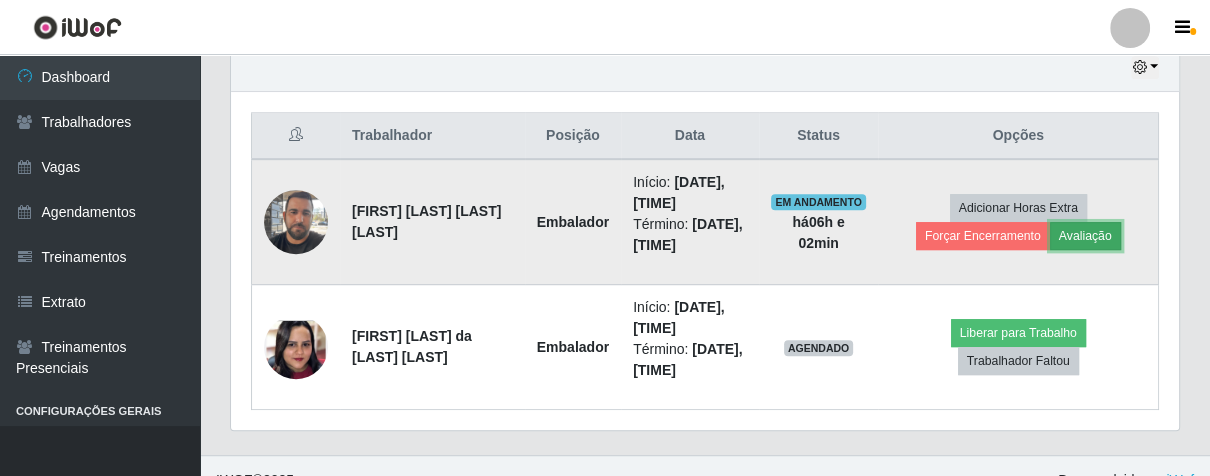 click on "Avaliação" at bounding box center [1085, 236] 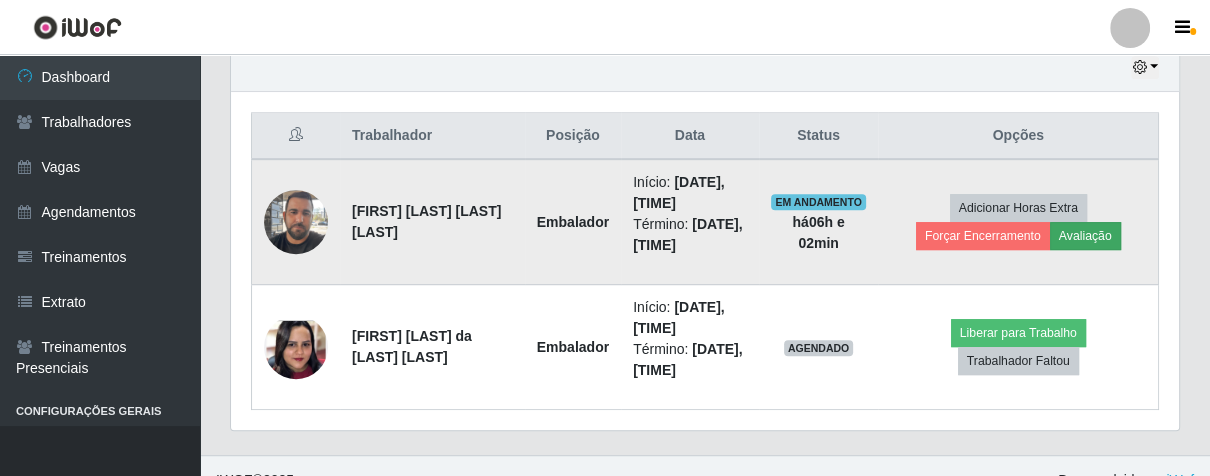 scroll, scrollTop: 999584, scrollLeft: 999064, axis: both 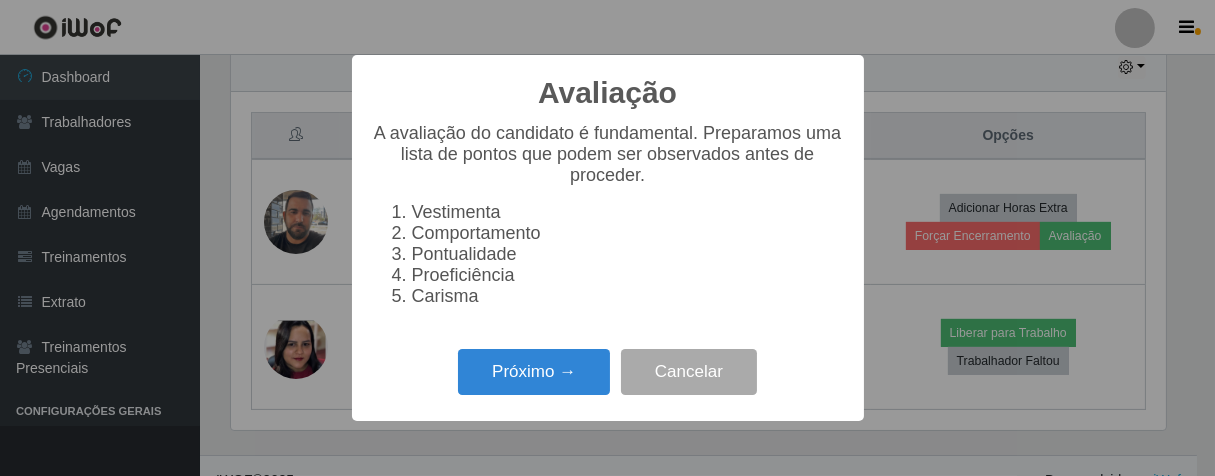 click on "Avaliação × A avaliação do candidato é fundamental.
Preparamos uma lista de pontos que podem ser
observados antes de proceder.
Vestimenta
Comportamento
Pontualidade
Proeficiência
Carisma
Próximo → Cancelar" at bounding box center [607, 238] 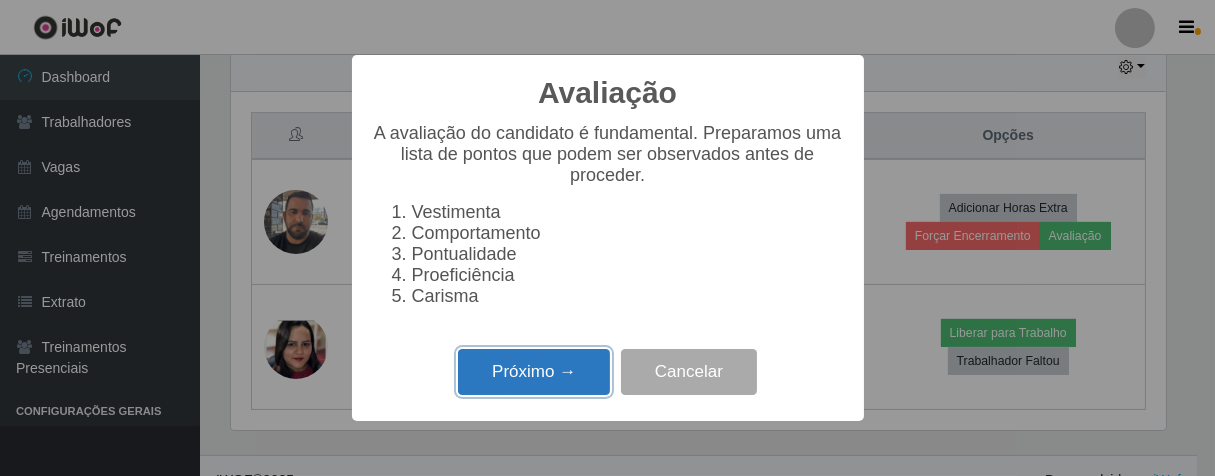 click on "Próximo →" at bounding box center [534, 372] 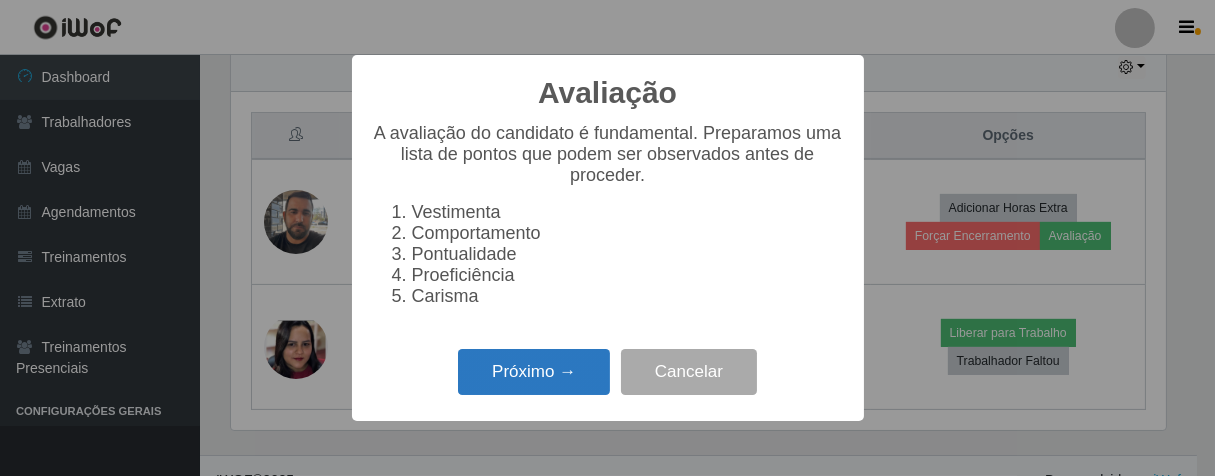 scroll, scrollTop: 999584, scrollLeft: 999064, axis: both 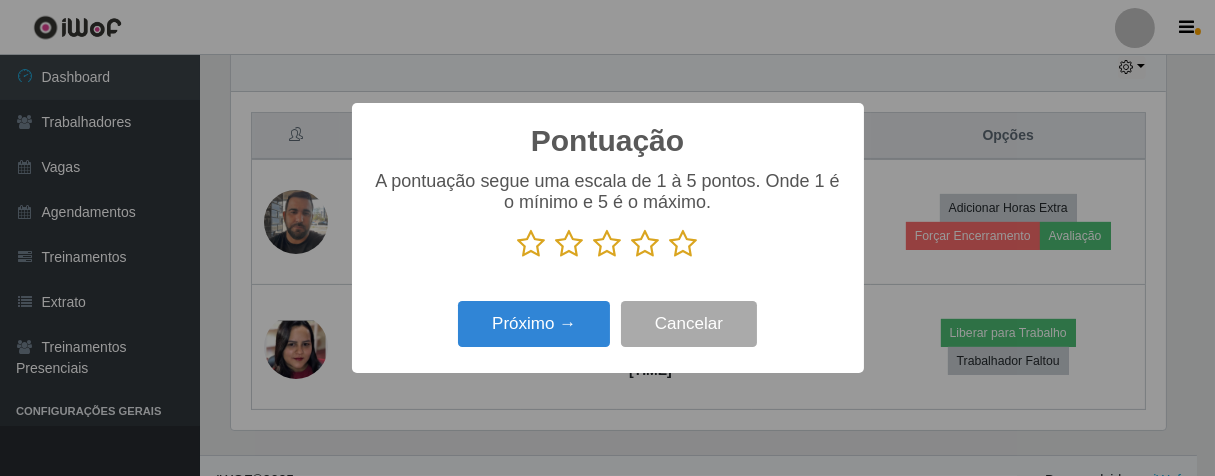 click at bounding box center [684, 244] 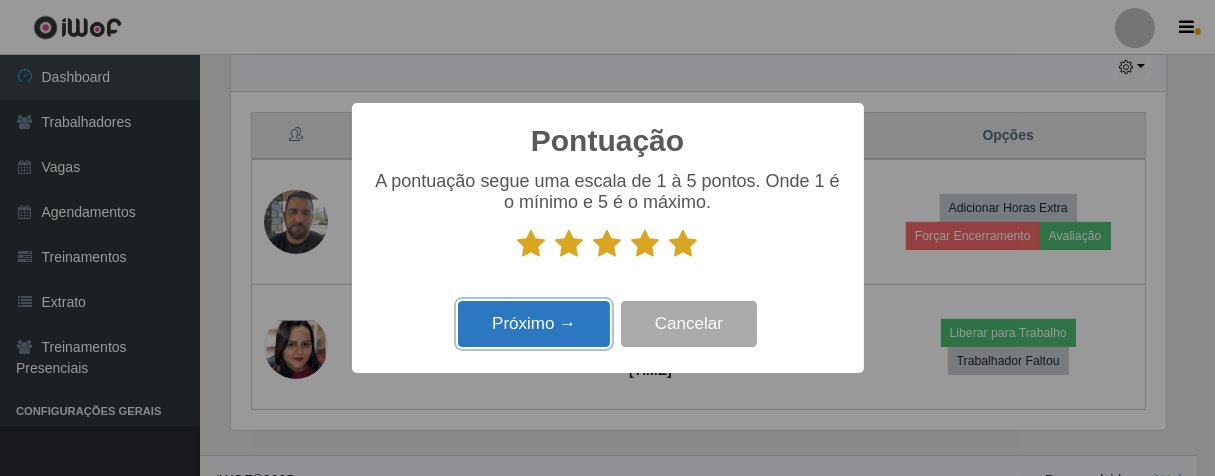 click on "Próximo →" at bounding box center [534, 324] 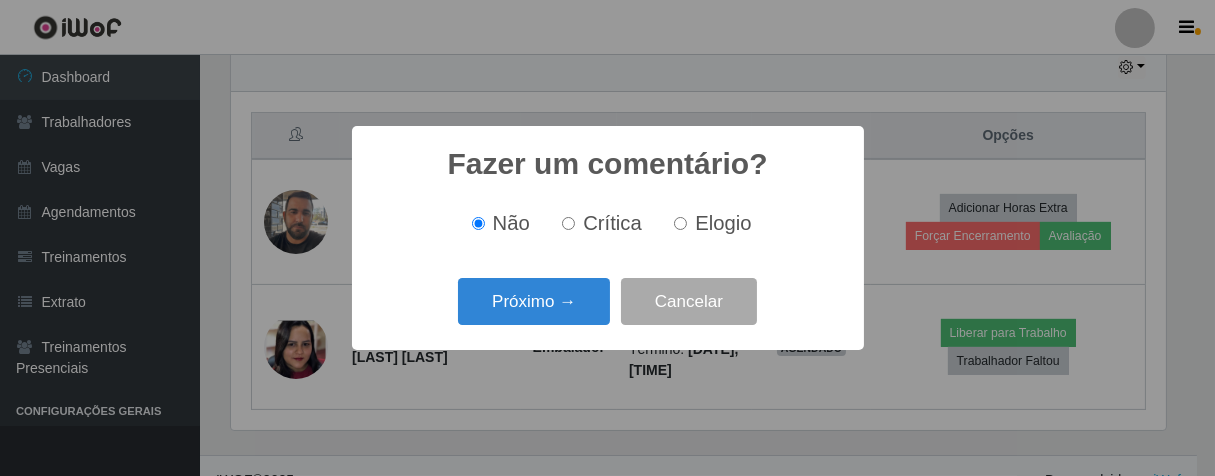 scroll, scrollTop: 999584, scrollLeft: 999064, axis: both 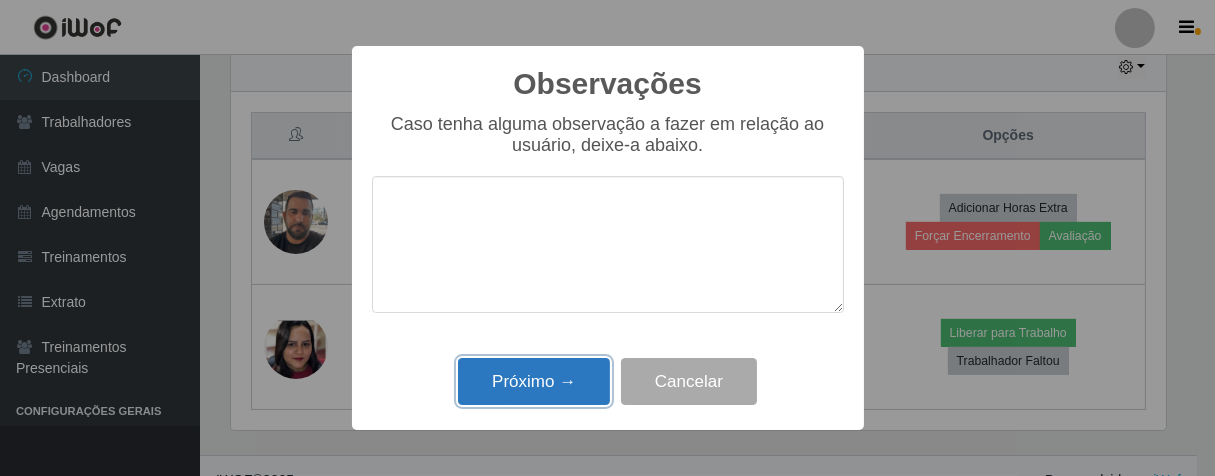 click on "Próximo →" at bounding box center [534, 381] 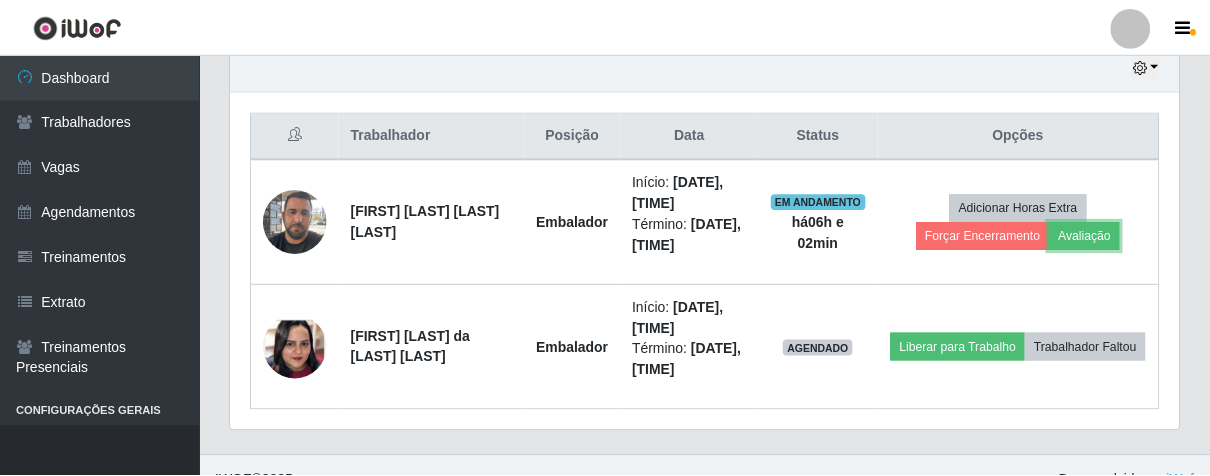 scroll, scrollTop: 999584, scrollLeft: 999051, axis: both 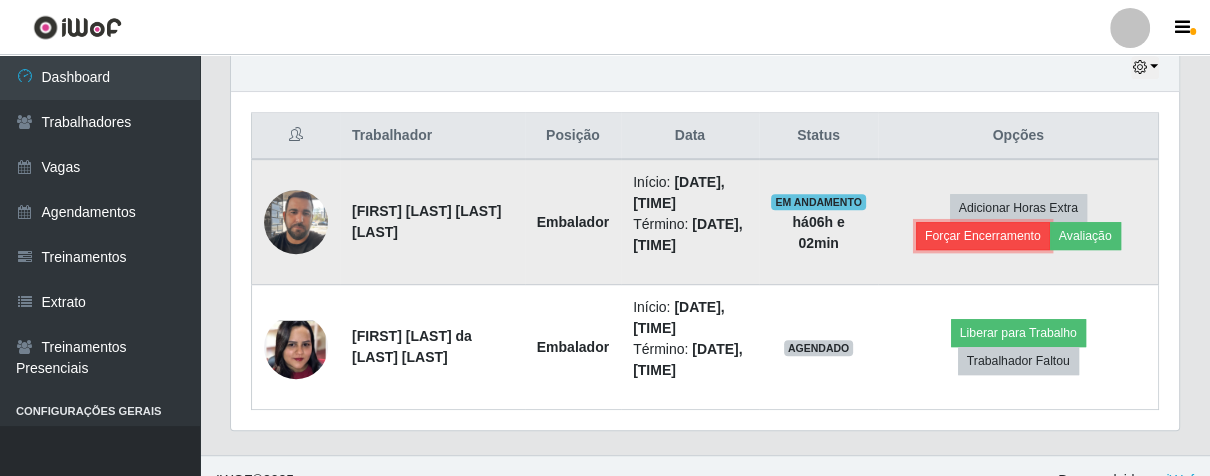 click on "Forçar Encerramento" at bounding box center (983, 236) 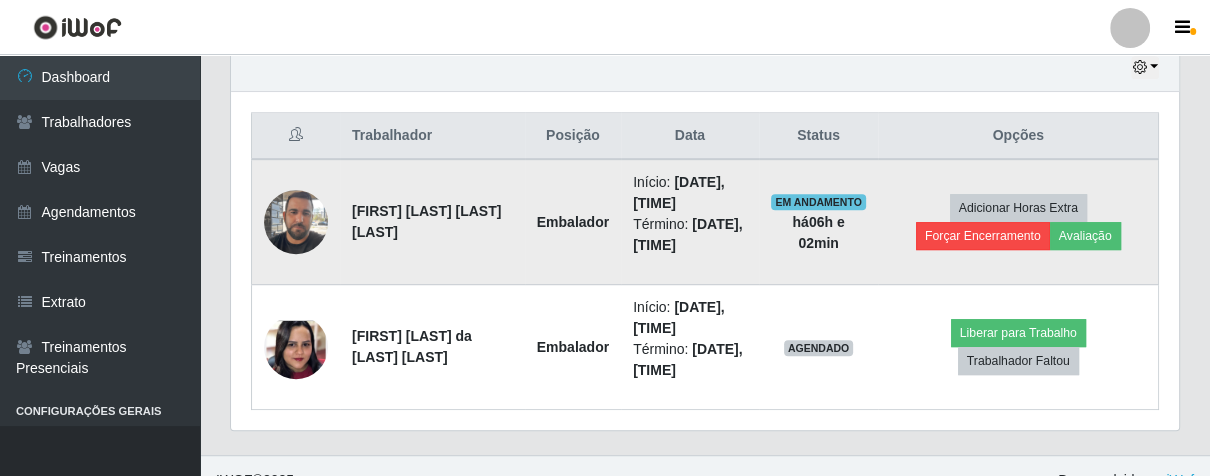 scroll, scrollTop: 999584, scrollLeft: 999064, axis: both 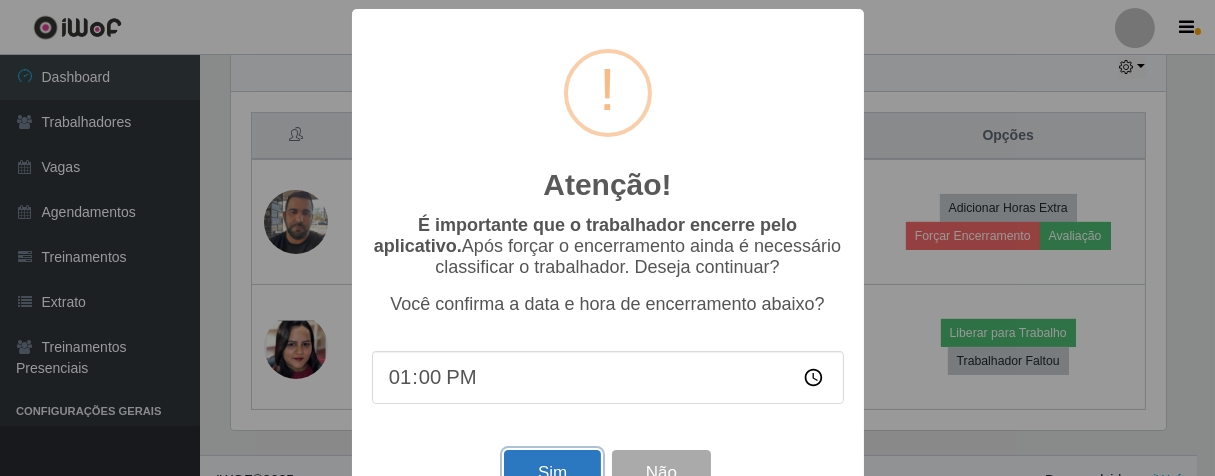 click on "Sim" at bounding box center (552, 473) 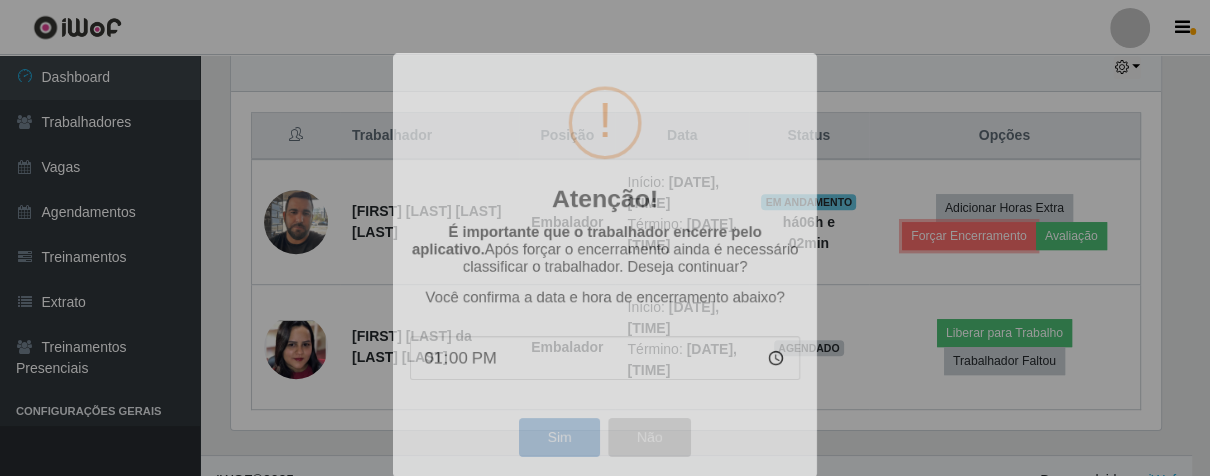 scroll, scrollTop: 999584, scrollLeft: 999051, axis: both 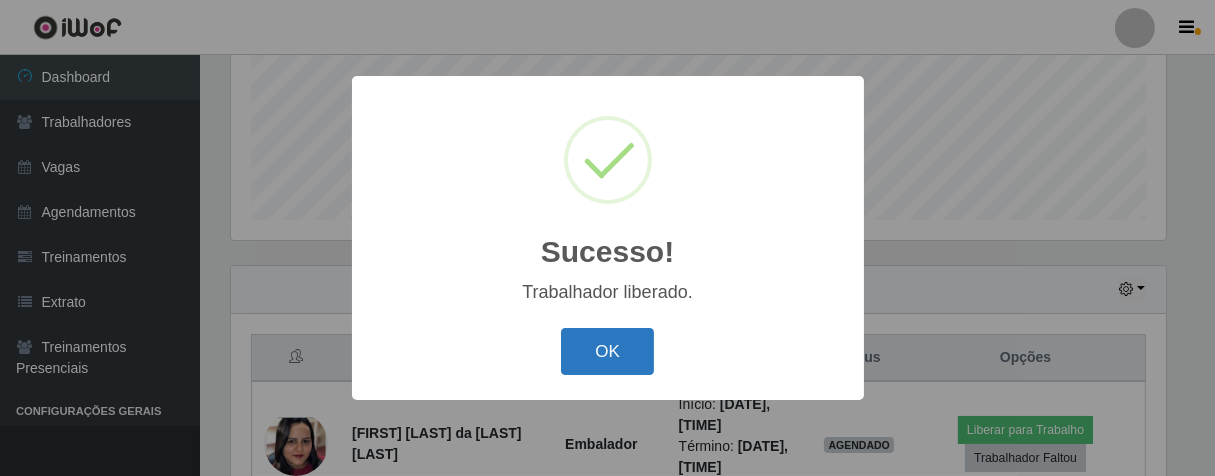 click on "OK" at bounding box center [607, 351] 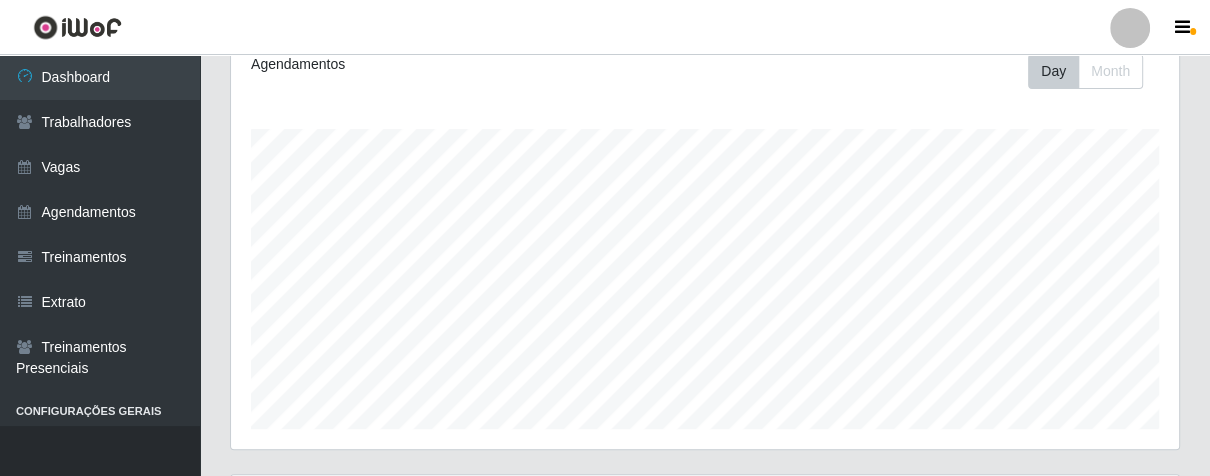 scroll, scrollTop: 619, scrollLeft: 0, axis: vertical 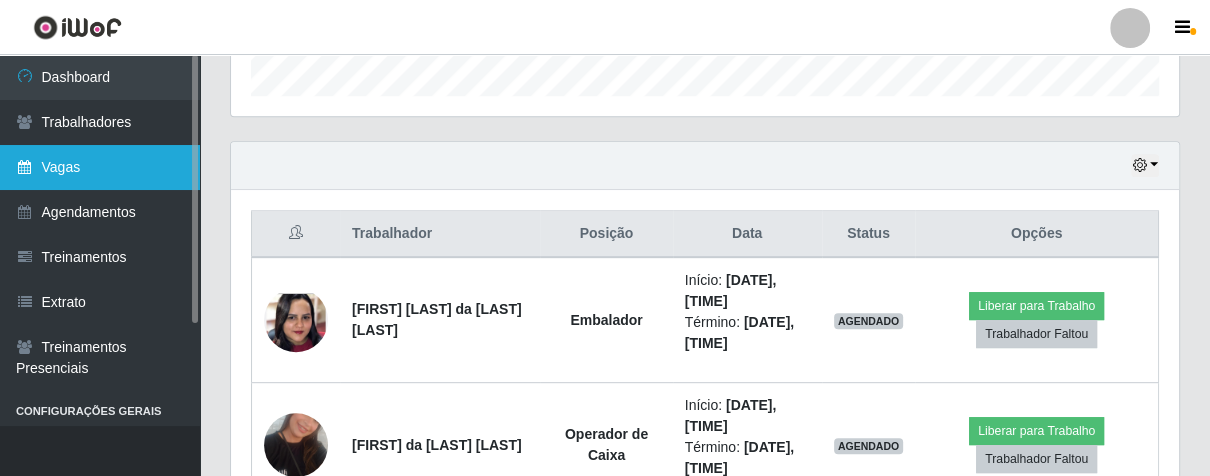 click on "Vagas" at bounding box center [100, 167] 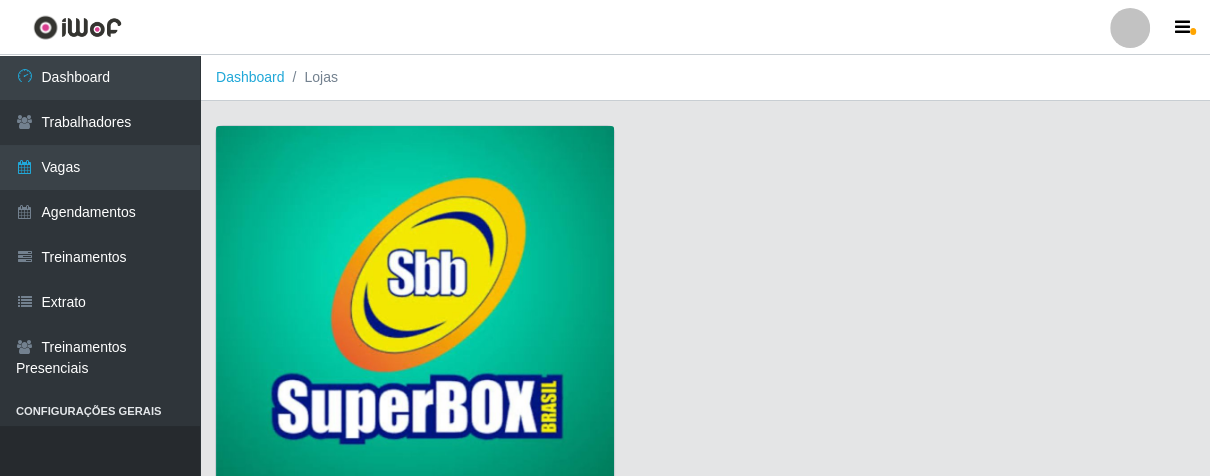 scroll, scrollTop: 152, scrollLeft: 0, axis: vertical 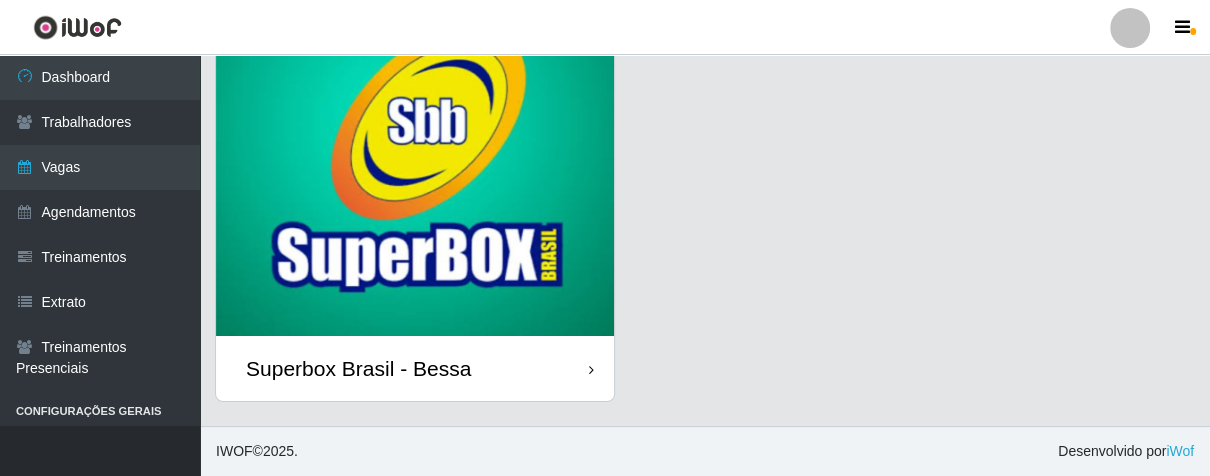 click on "Superbox Brasil - Bessa" at bounding box center [415, 368] 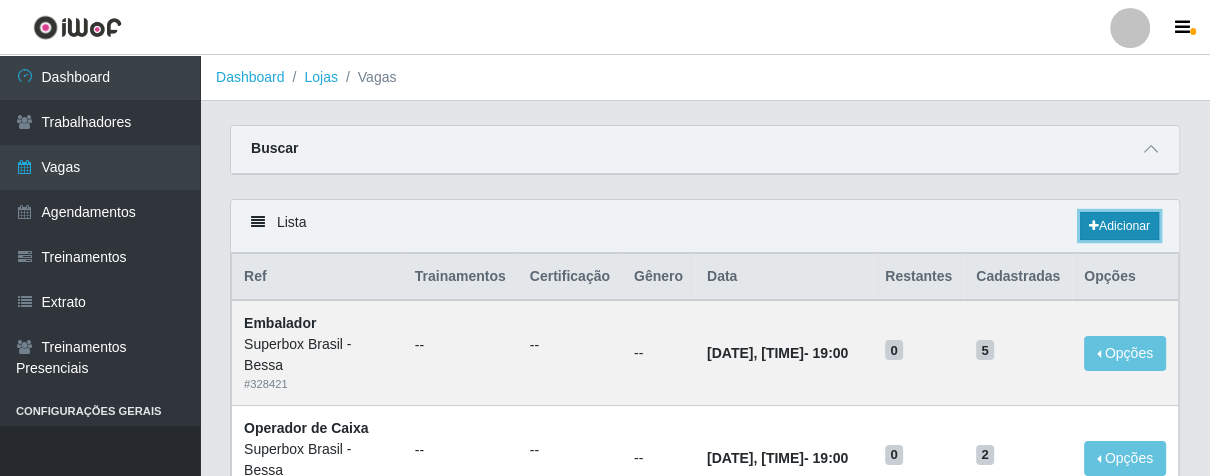 click on "Adicionar" at bounding box center (1119, 226) 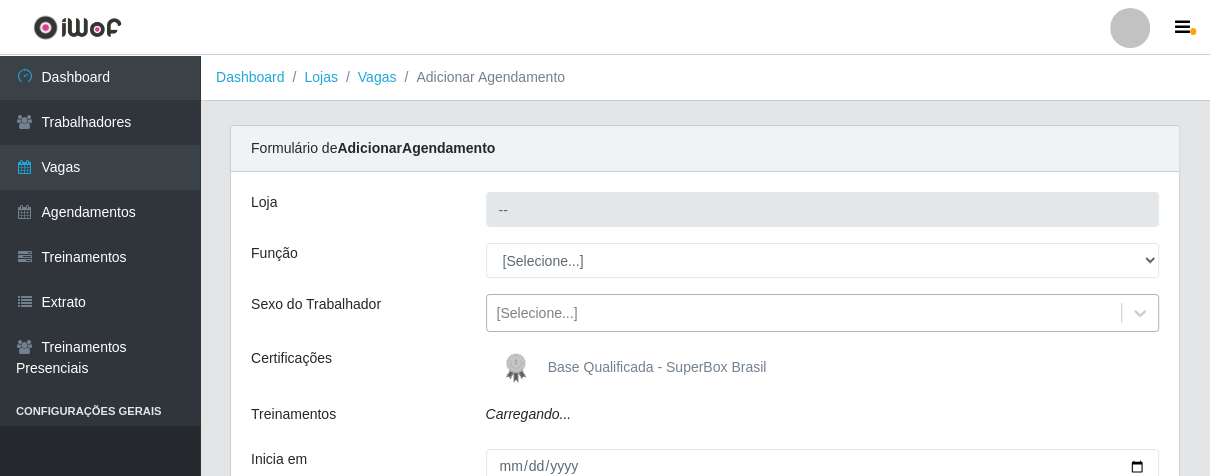 type on "Superbox Brasil - Bessa" 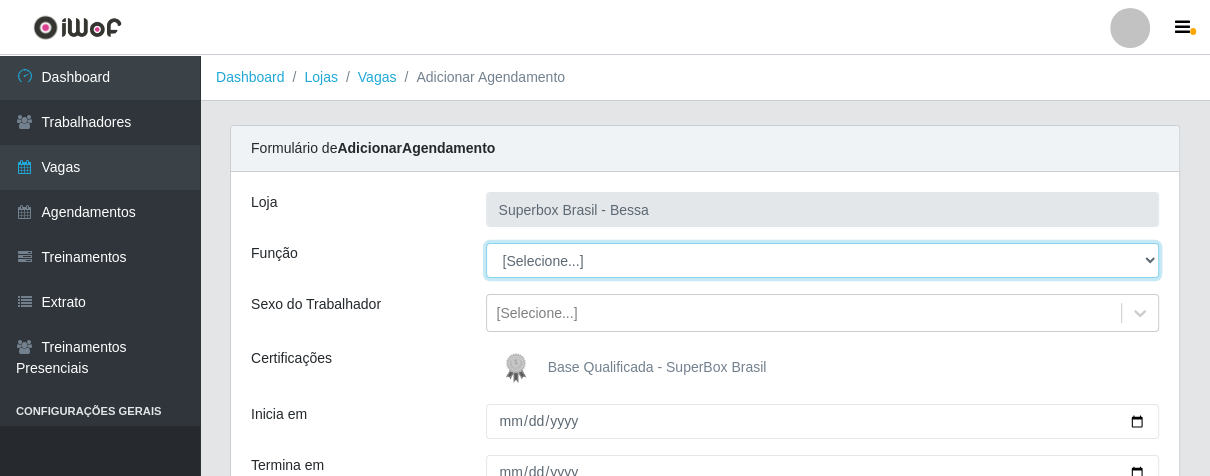 click on "[Selecione...] ASG ASG + ASG ++ Embalador Embalador + Embalador ++ Operador de Caixa Operador de Caixa + Operador de Caixa ++ Repositor  Repositor + Repositor ++" at bounding box center (823, 260) 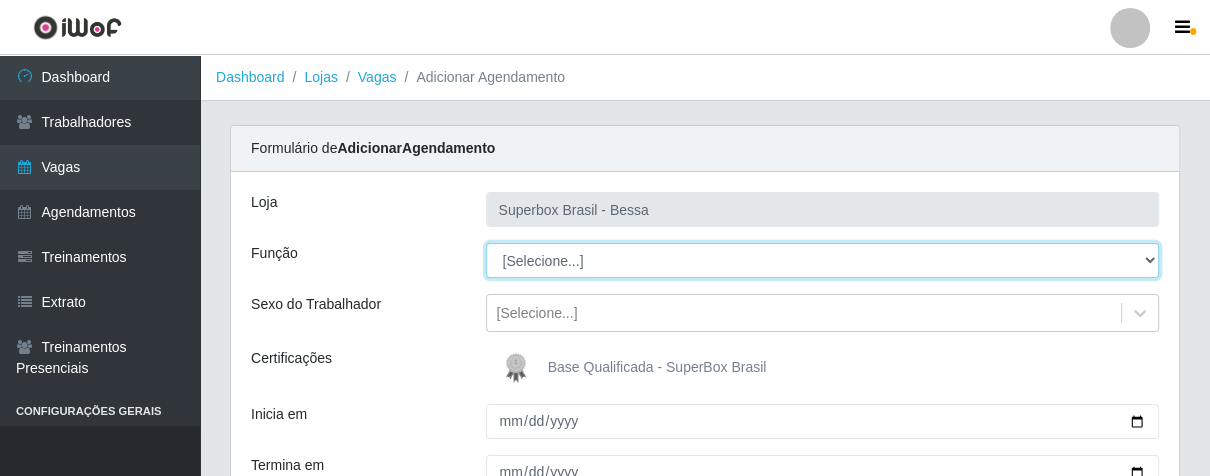 select on "1" 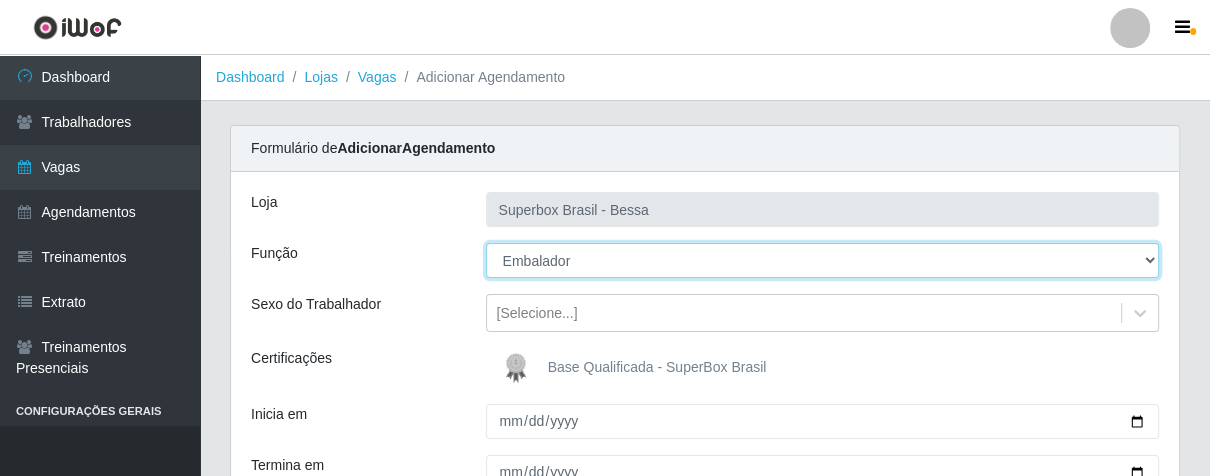 click on "[Selecione...] ASG ASG + ASG ++ Embalador Embalador + Embalador ++ Operador de Caixa Operador de Caixa + Operador de Caixa ++ Repositor  Repositor + Repositor ++" at bounding box center [823, 260] 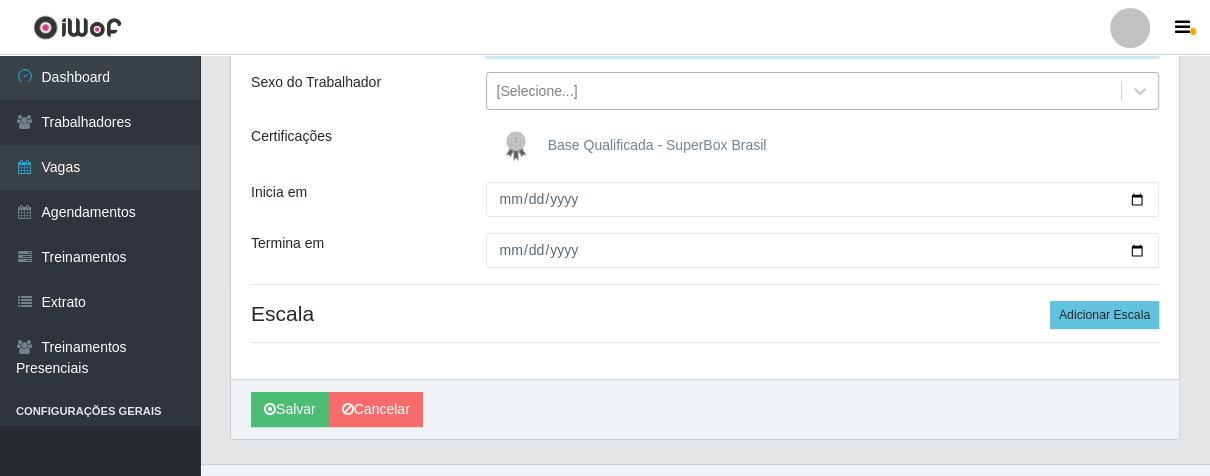 scroll, scrollTop: 259, scrollLeft: 0, axis: vertical 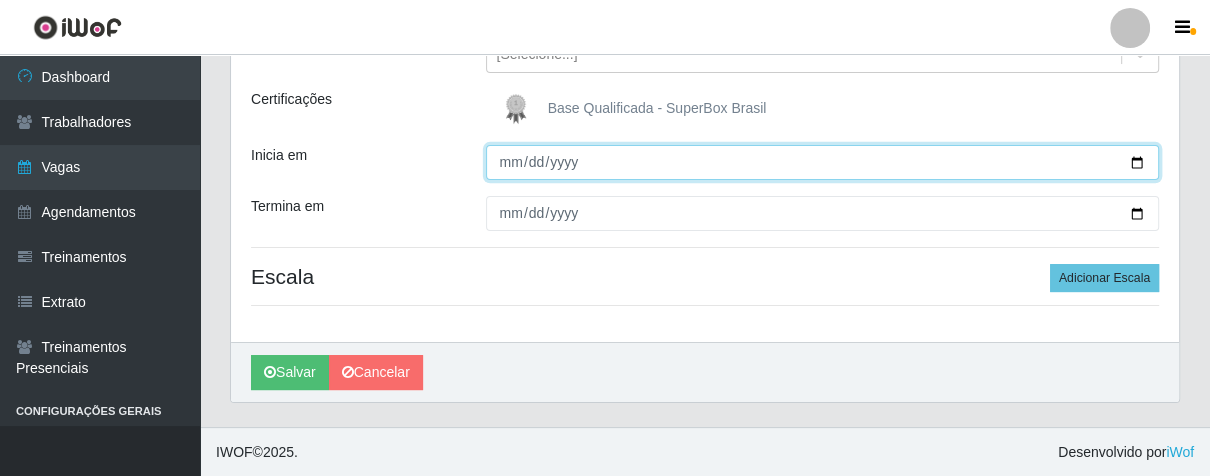 click on "Inicia em" at bounding box center [823, 162] 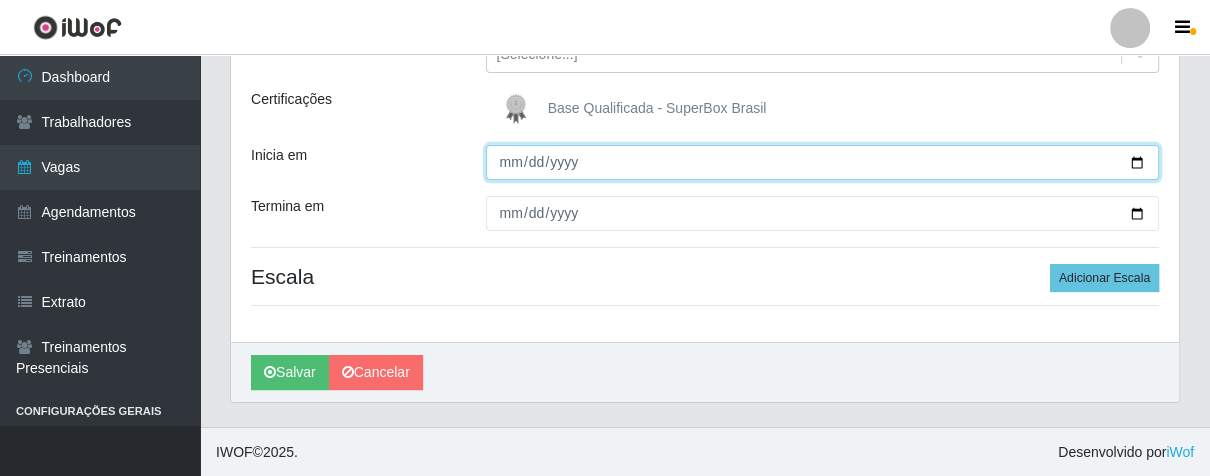 type on "[DATE]" 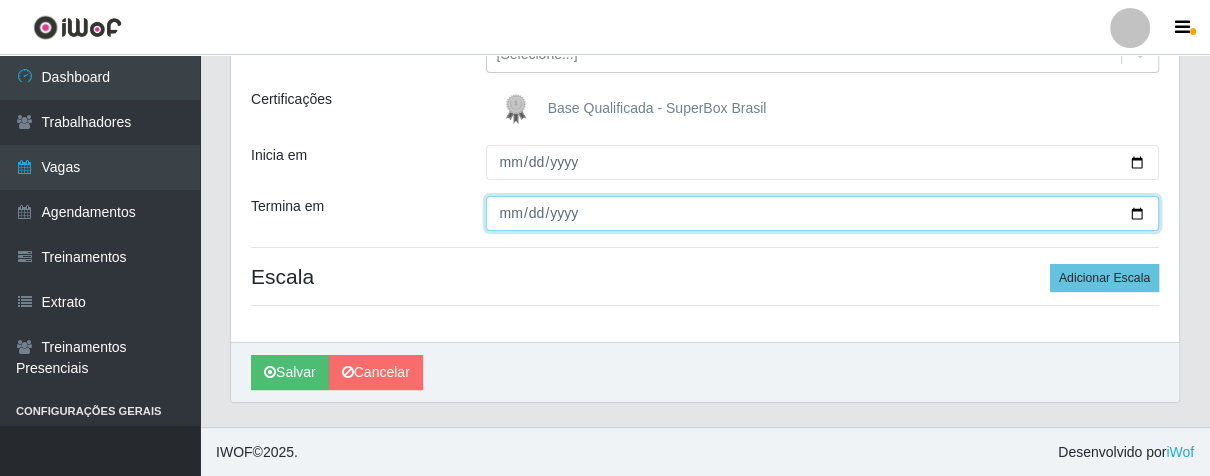 click on "Termina em" at bounding box center [823, 213] 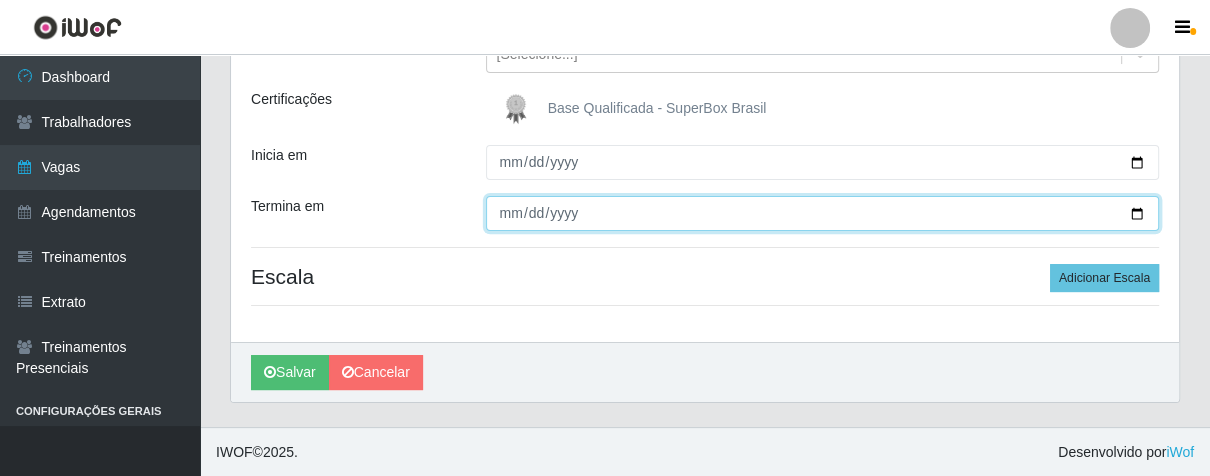 type on "[DATE]" 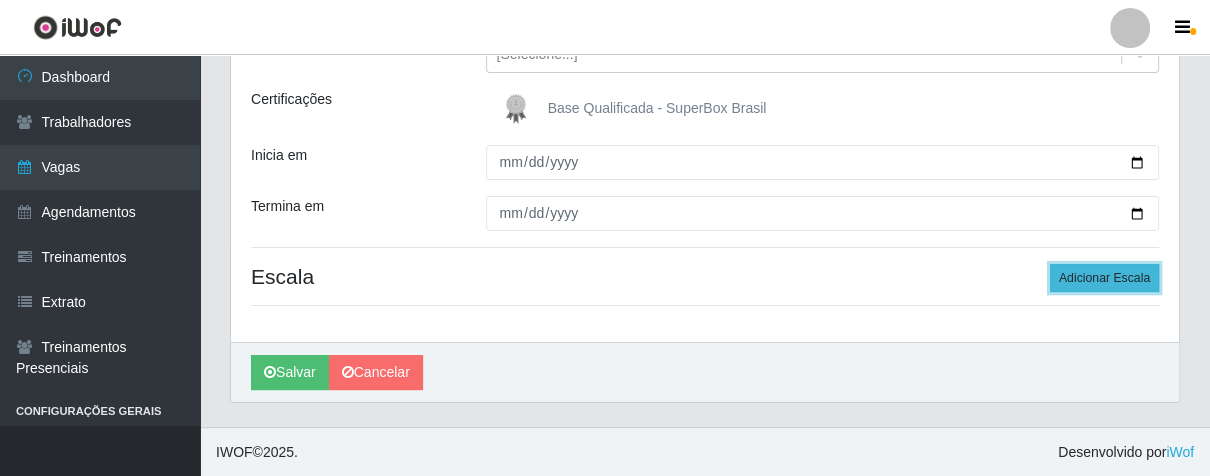 click on "Adicionar Escala" at bounding box center (1104, 278) 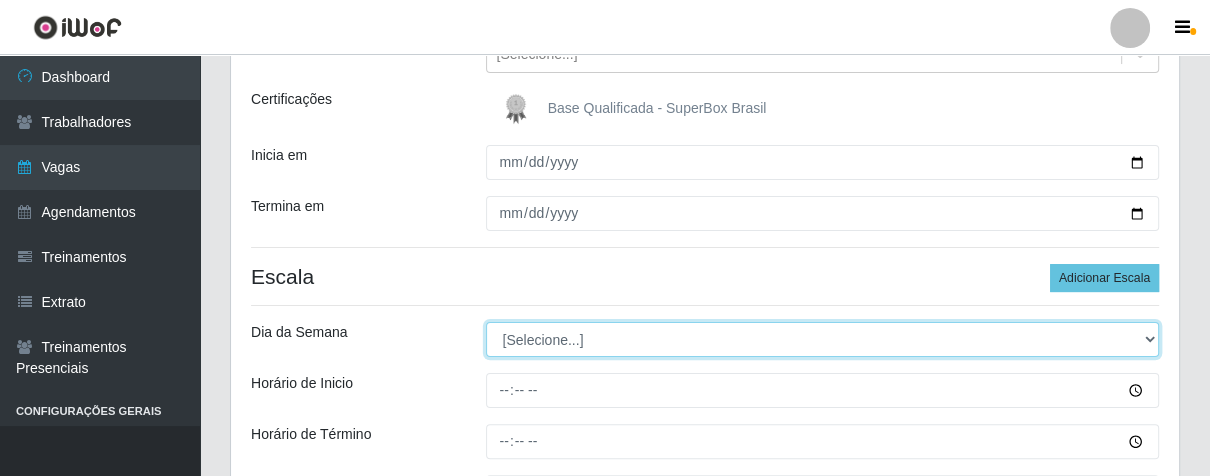 click on "[Selecione...] Segunda Terça Quarta Quinta Sexta Sábado Domingo" at bounding box center (823, 339) 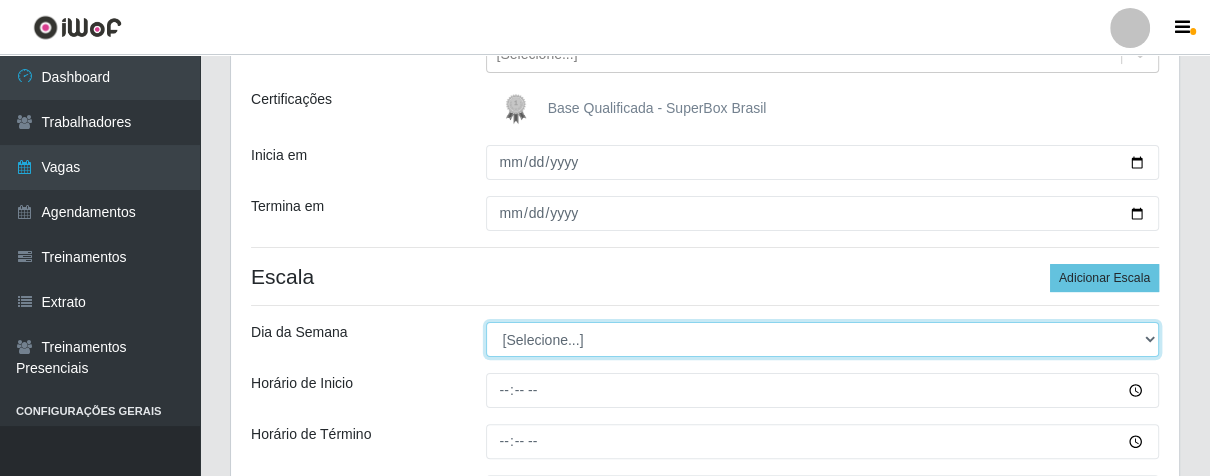select on "3" 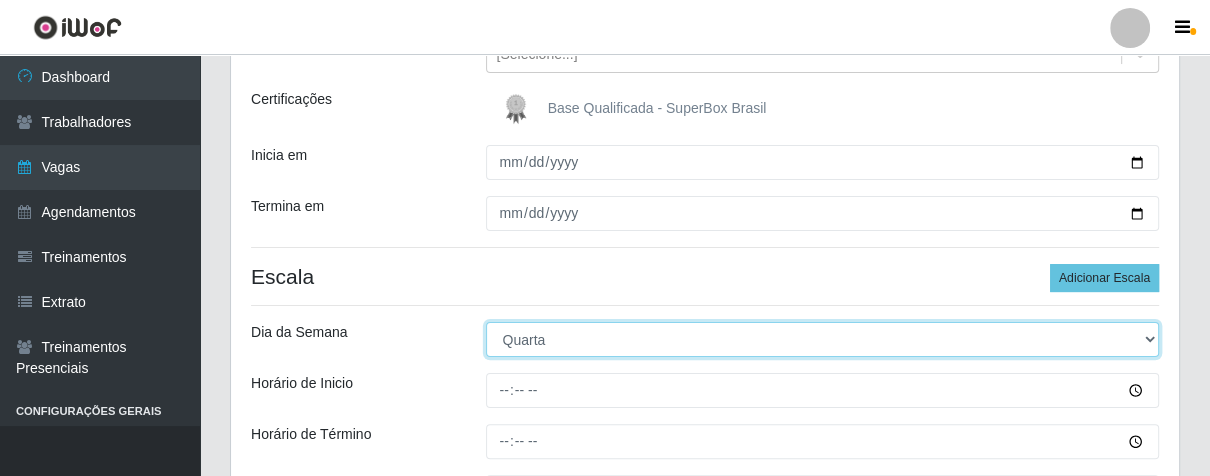 click on "[Selecione...] Segunda Terça Quarta Quinta Sexta Sábado Domingo" at bounding box center [823, 339] 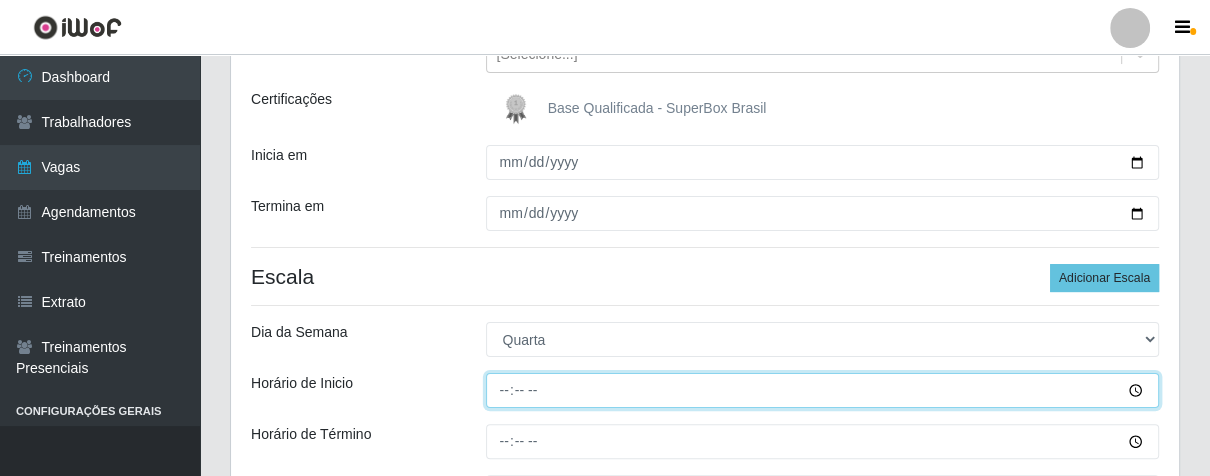 click on "Horário de Inicio" at bounding box center [823, 390] 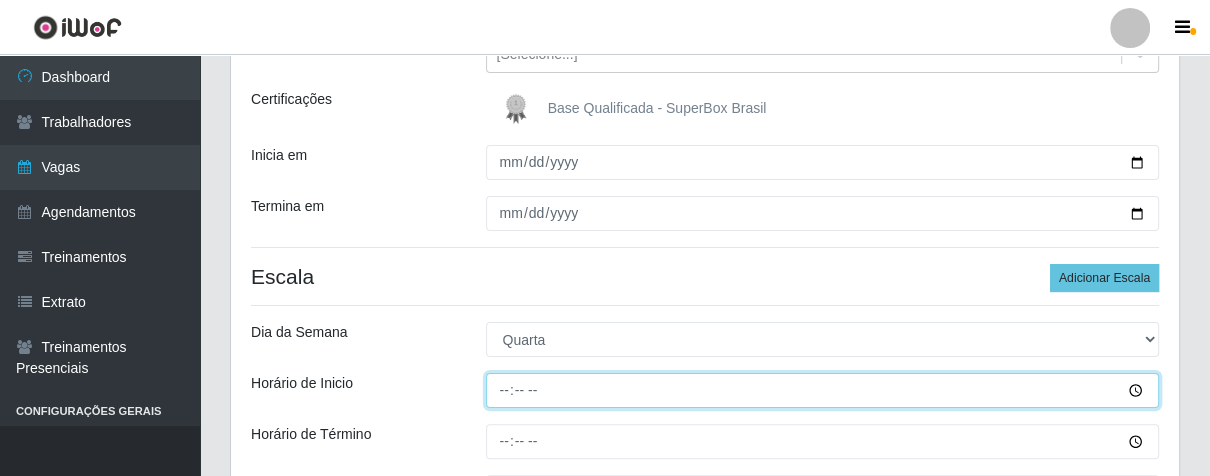 type on "07:00" 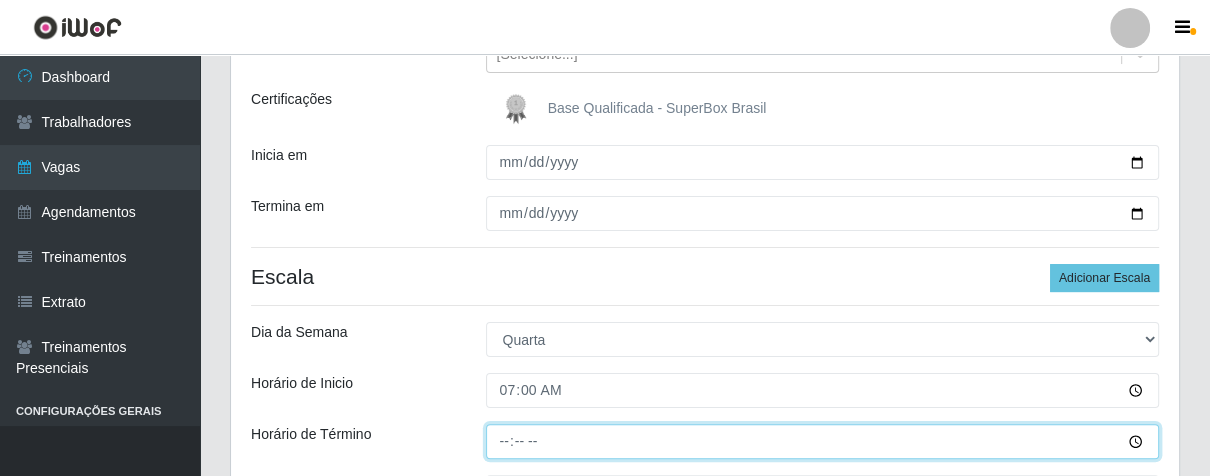 type on "13:00" 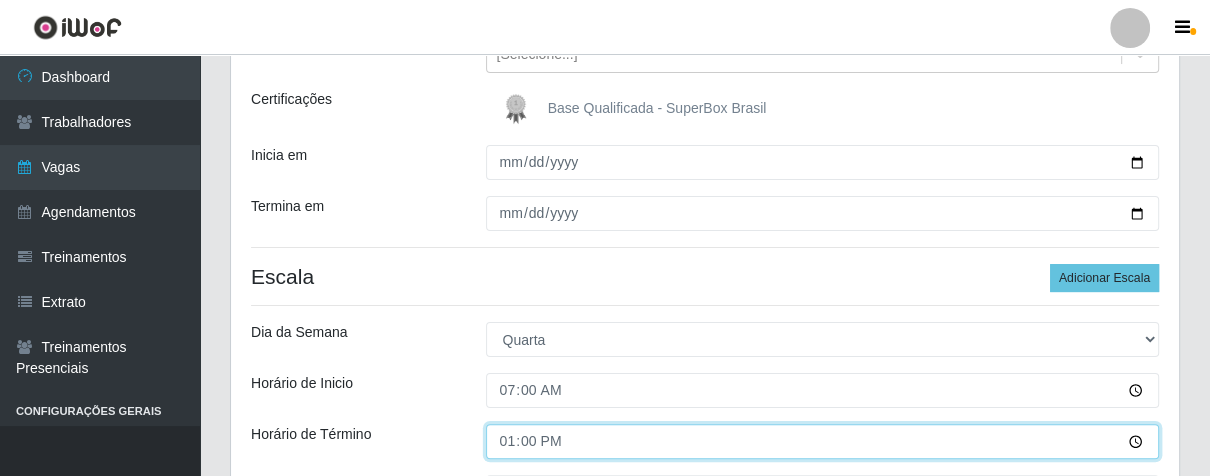 scroll, scrollTop: 480, scrollLeft: 0, axis: vertical 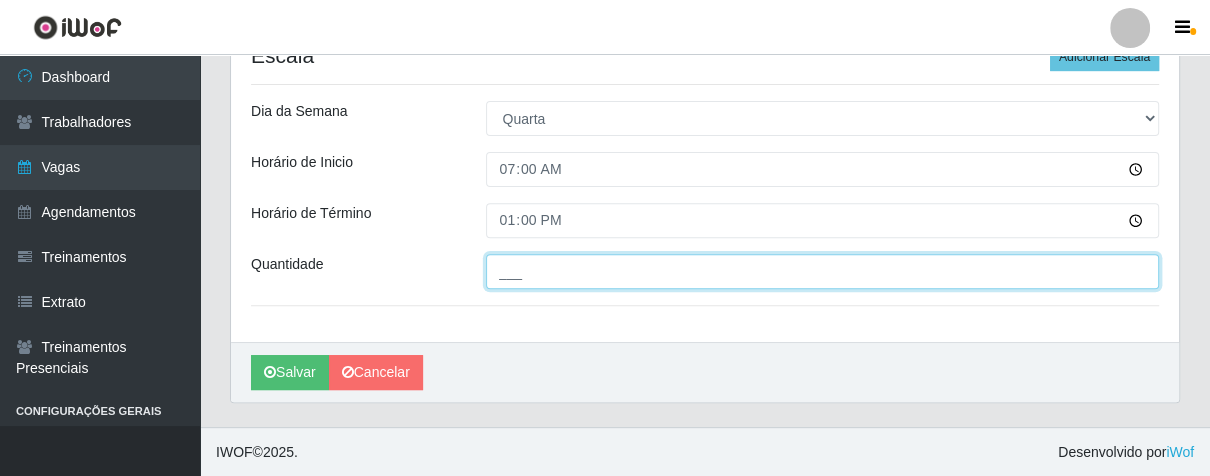 click on "___" at bounding box center (823, 271) 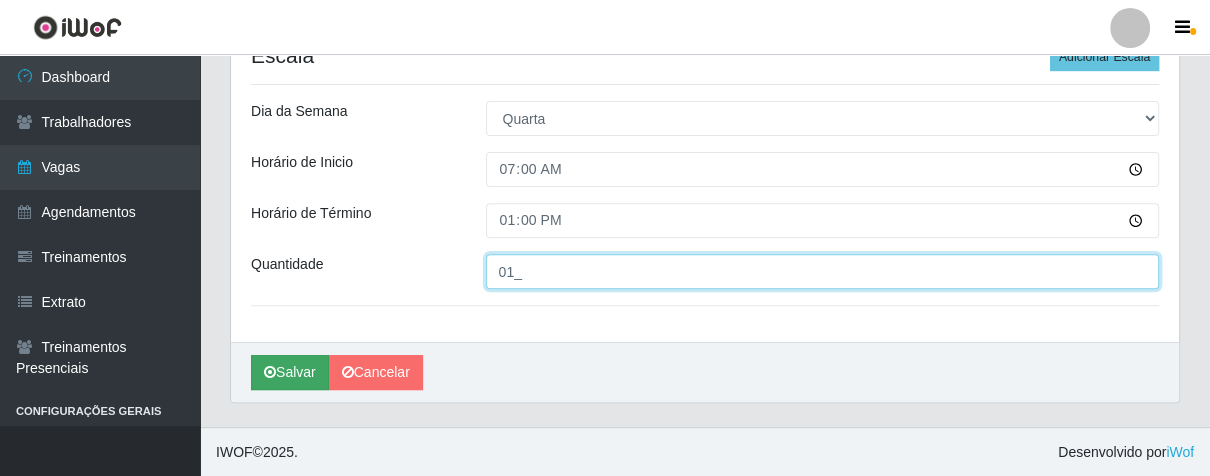 type on "01_" 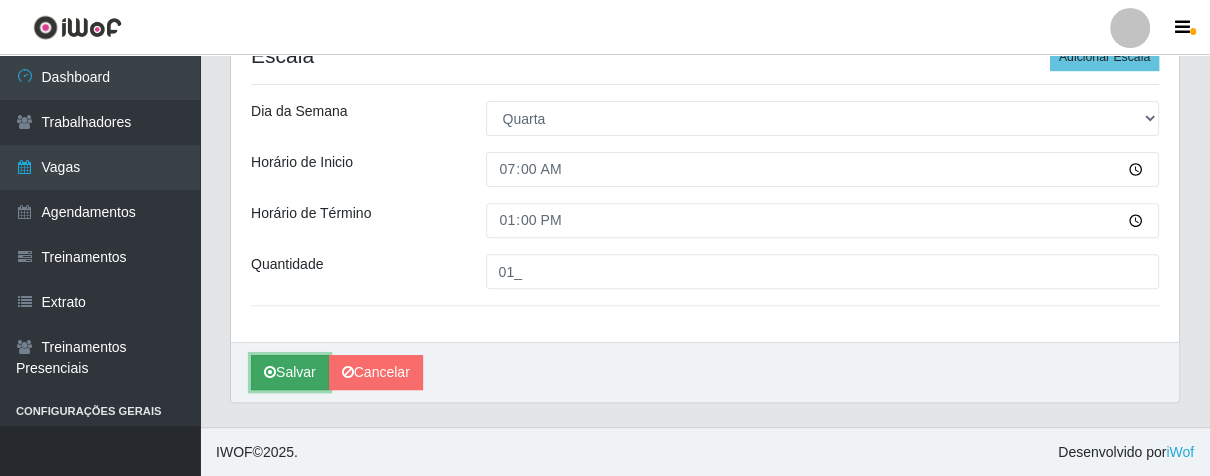 click on "Salvar" at bounding box center (290, 372) 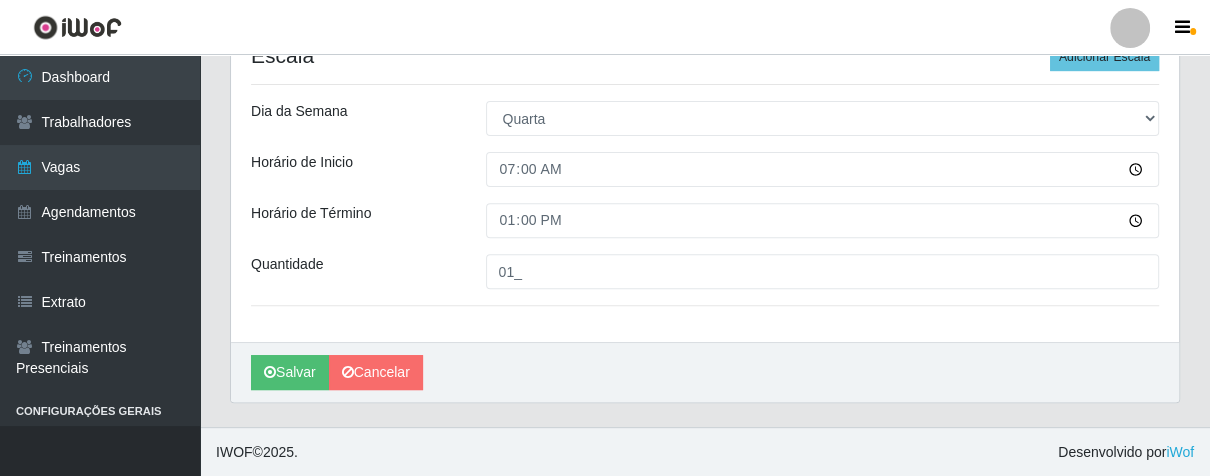 scroll, scrollTop: 0, scrollLeft: 0, axis: both 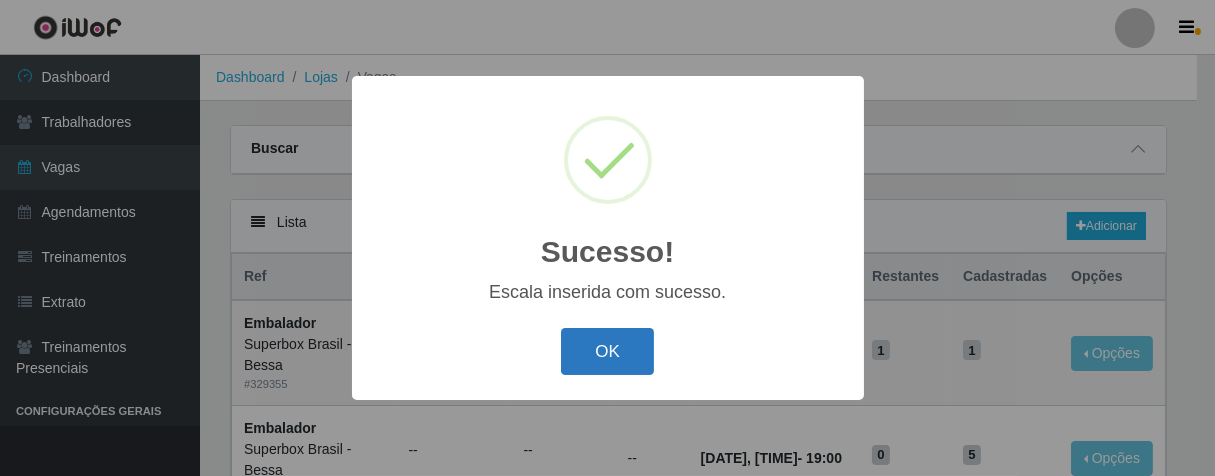 click on "OK" at bounding box center [607, 351] 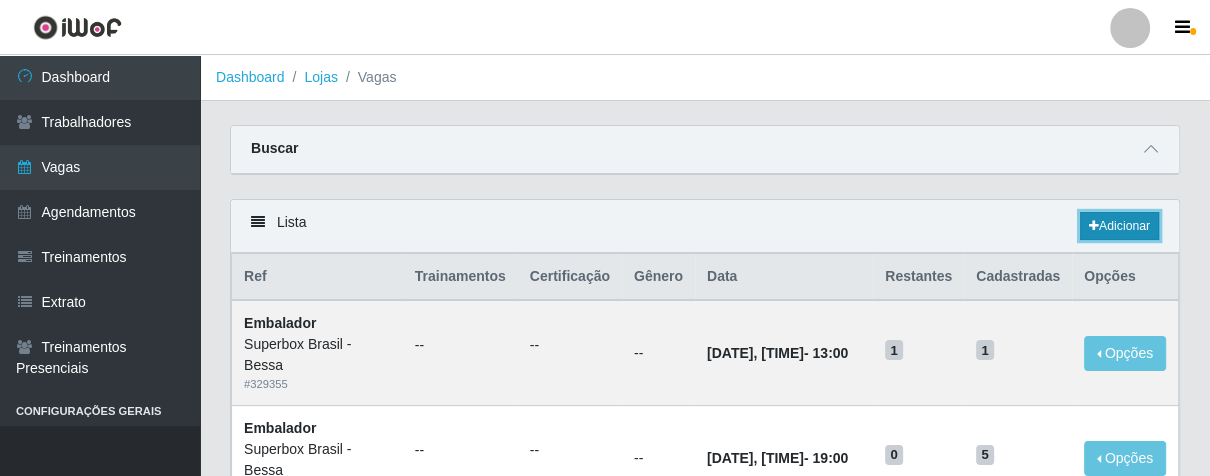 click on "Adicionar" at bounding box center [1119, 226] 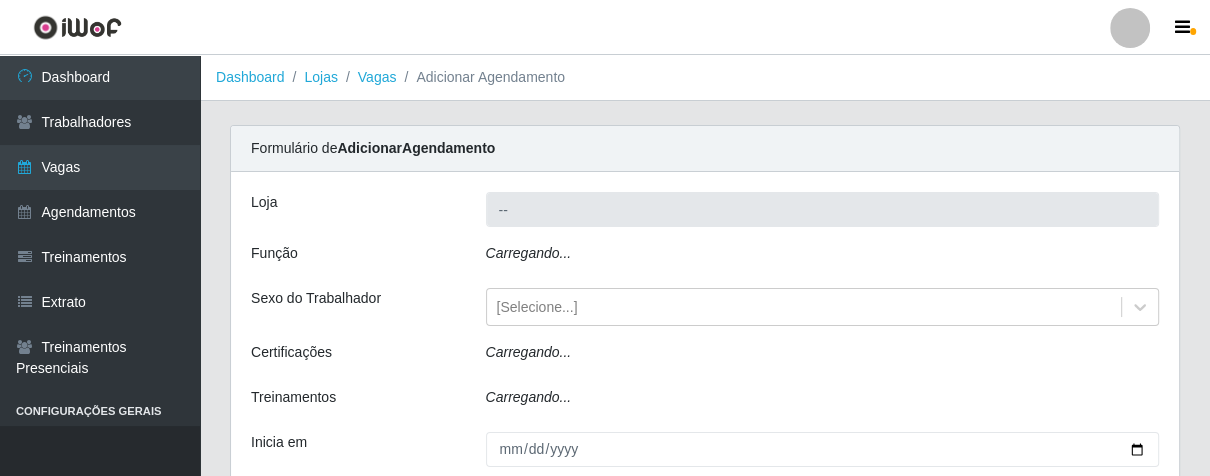 type on "Superbox Brasil - Bessa" 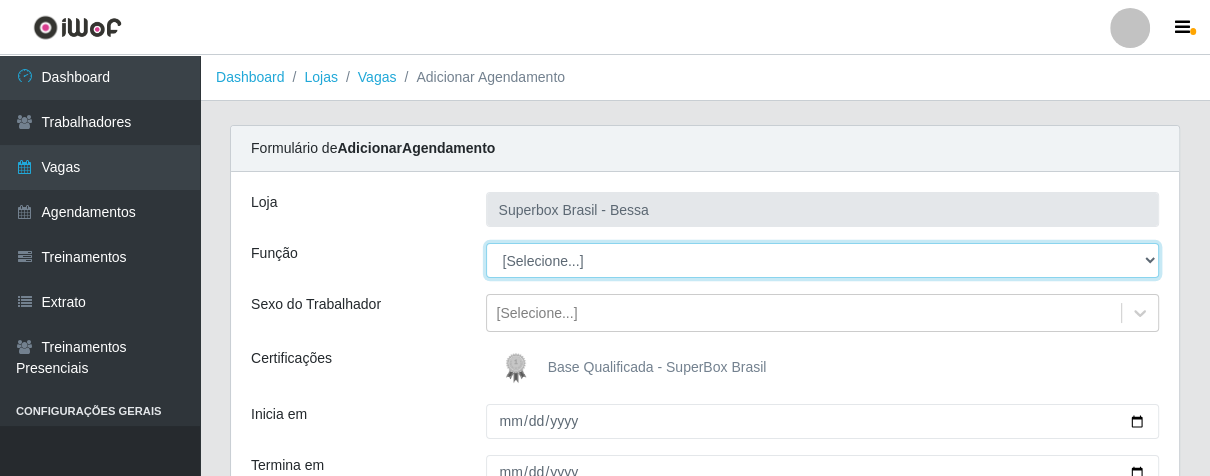 click on "[Selecione...] ASG ASG + ASG ++ Embalador Embalador + Embalador ++ Operador de Caixa Operador de Caixa + Operador de Caixa ++ Repositor  Repositor + Repositor ++" at bounding box center (823, 260) 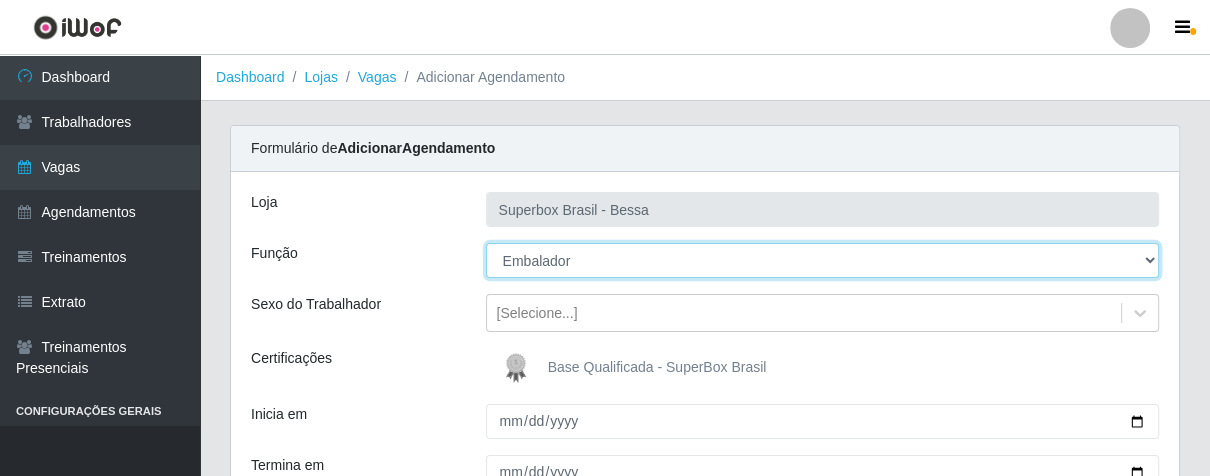 click on "[Selecione...] ASG ASG + ASG ++ Embalador Embalador + Embalador ++ Operador de Caixa Operador de Caixa + Operador de Caixa ++ Repositor  Repositor + Repositor ++" at bounding box center [823, 260] 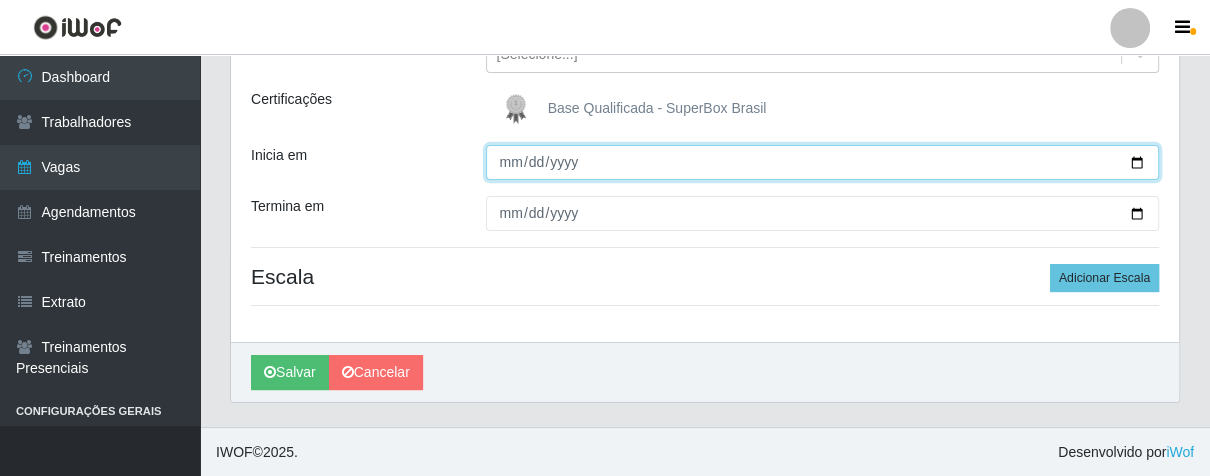 click on "Inicia em" at bounding box center (823, 162) 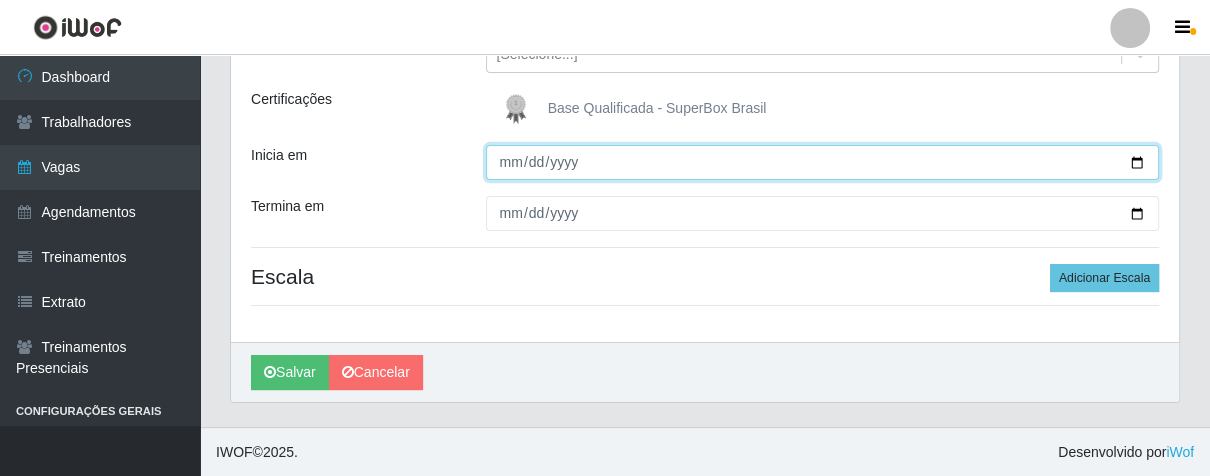 type on "[DATE]" 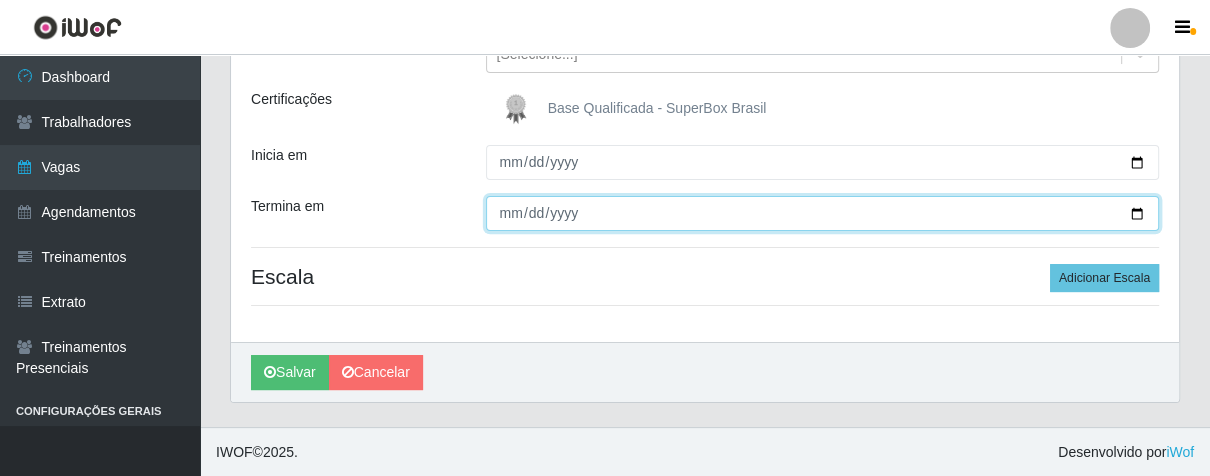 type on "[DATE]" 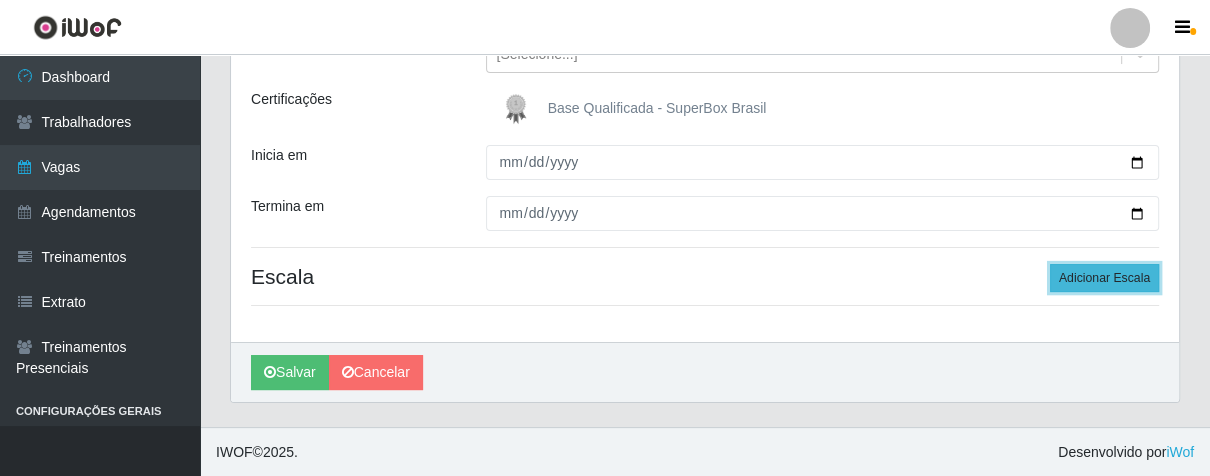 click on "Adicionar Escala" at bounding box center [1104, 278] 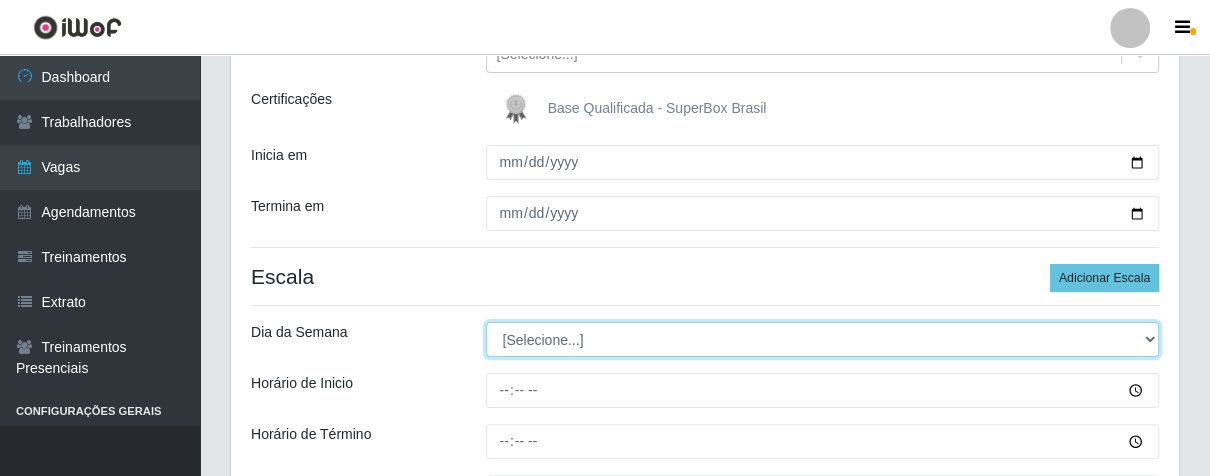 click on "[Selecione...] Segunda Terça Quarta Quinta Sexta Sábado Domingo" at bounding box center (823, 339) 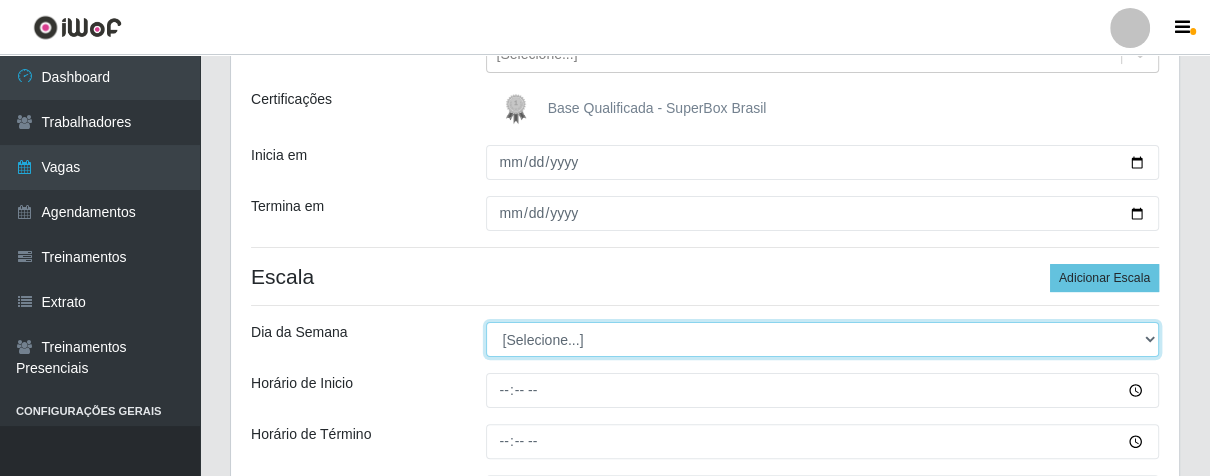 select on "3" 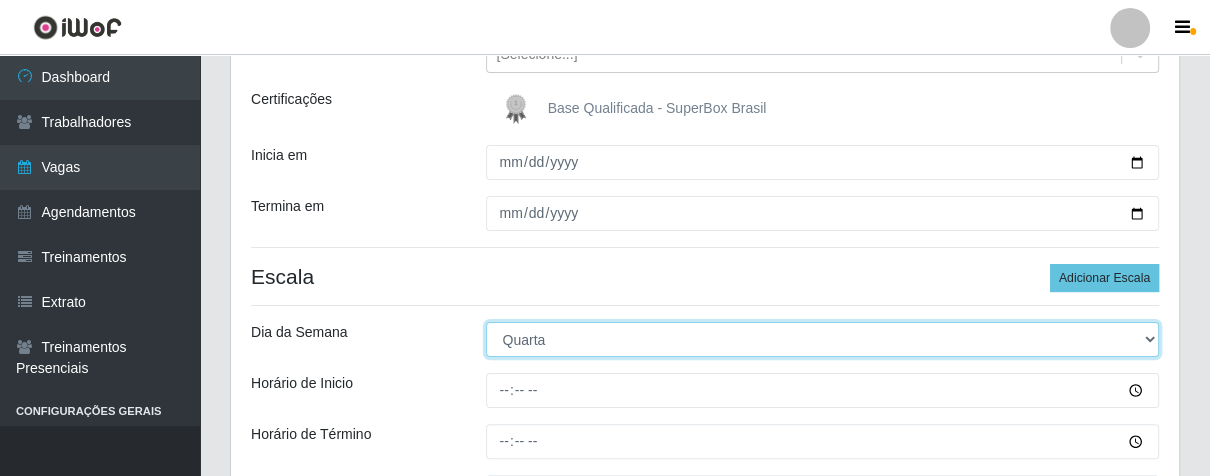 click on "[Selecione...] Segunda Terça Quarta Quinta Sexta Sábado Domingo" at bounding box center (823, 339) 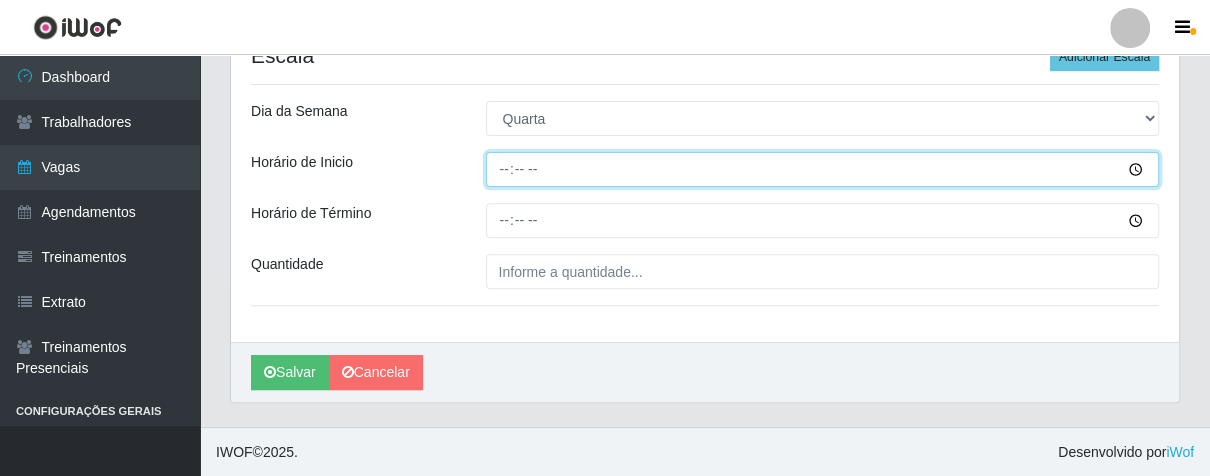 click on "Horário de Inicio" at bounding box center [823, 169] 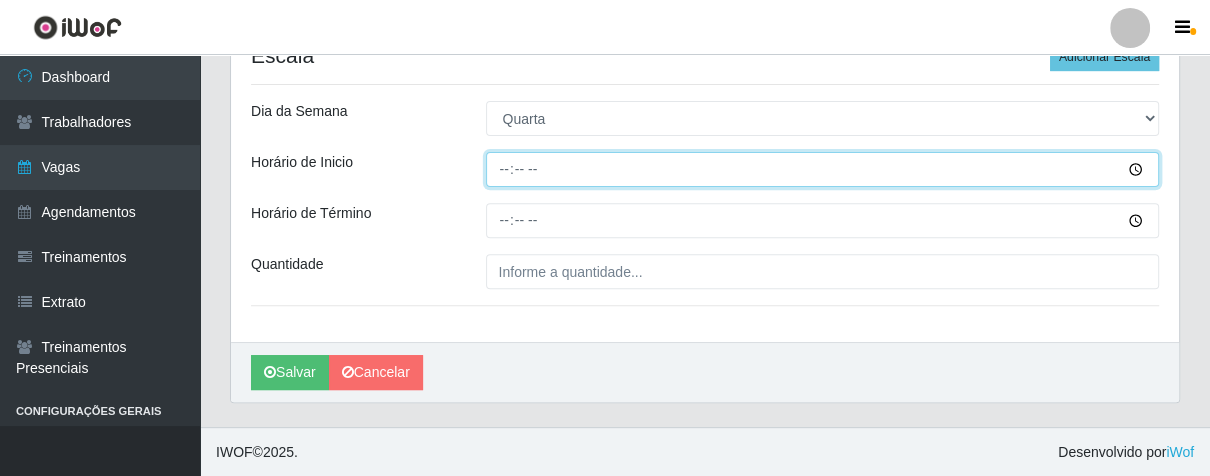 type on "14:00" 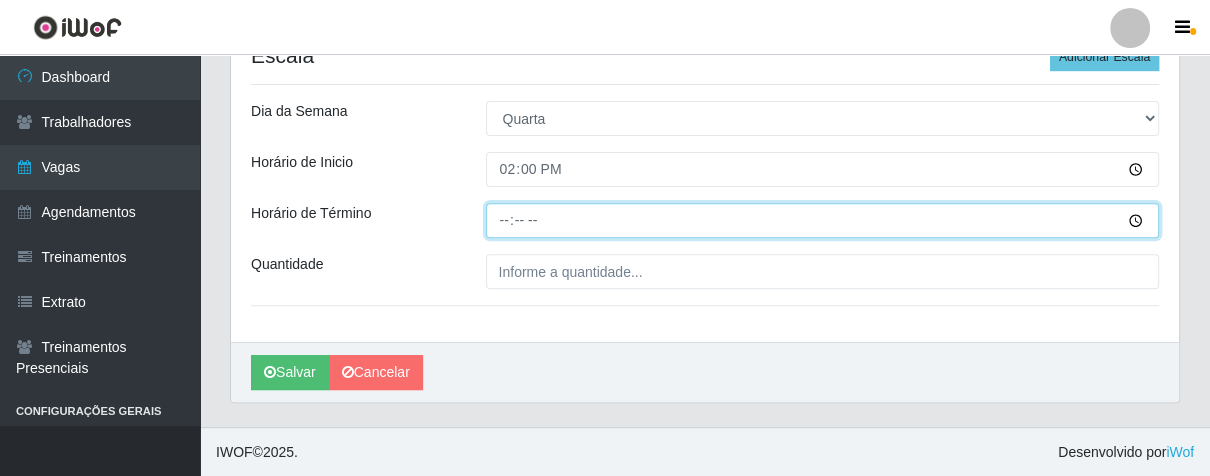 type on "20:00" 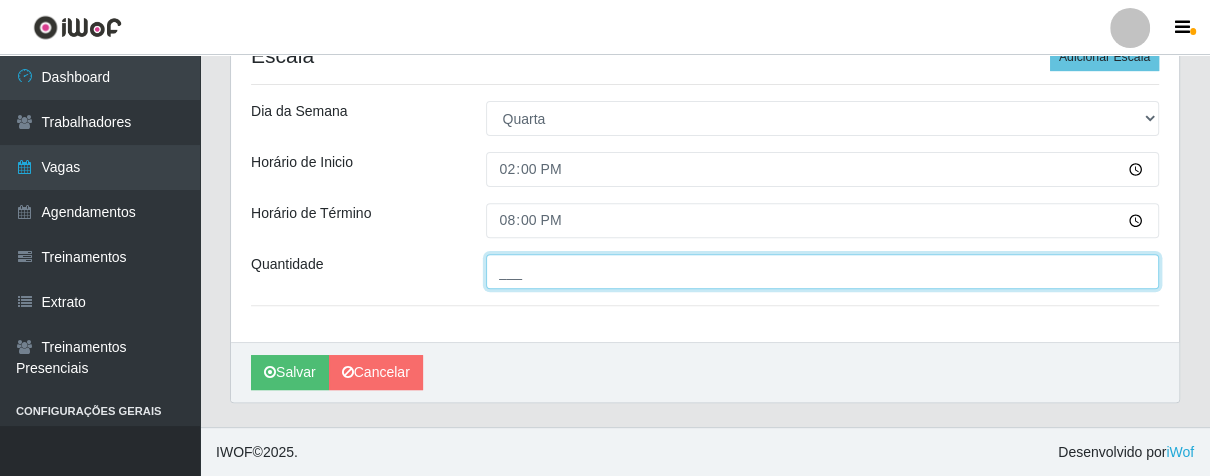 click on "___" at bounding box center [823, 271] 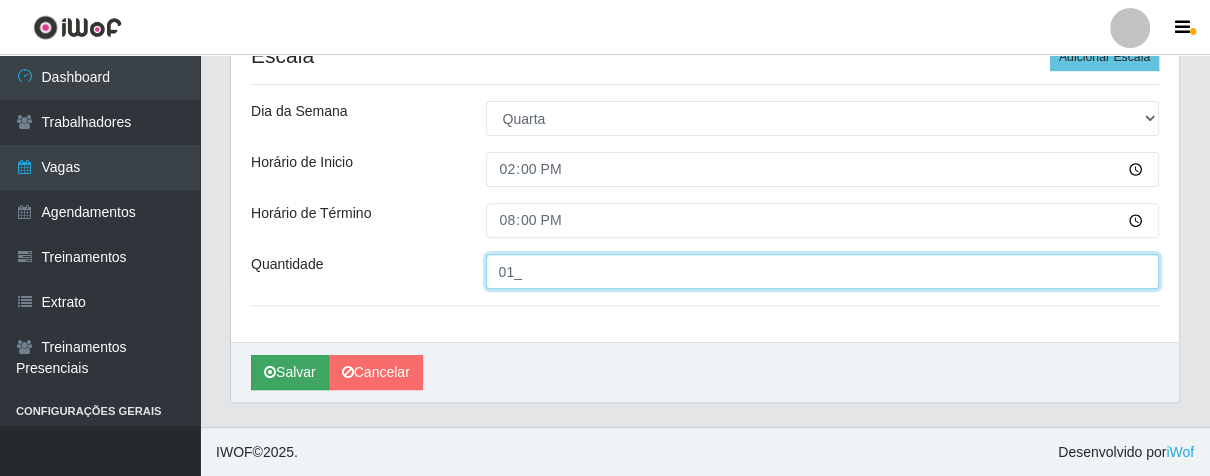 type on "01_" 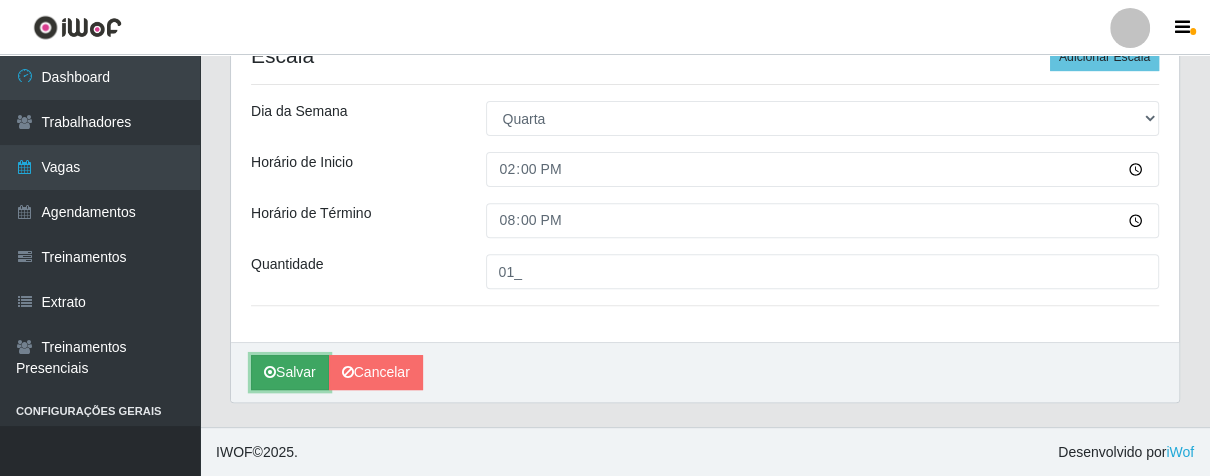 click on "Salvar" at bounding box center (290, 372) 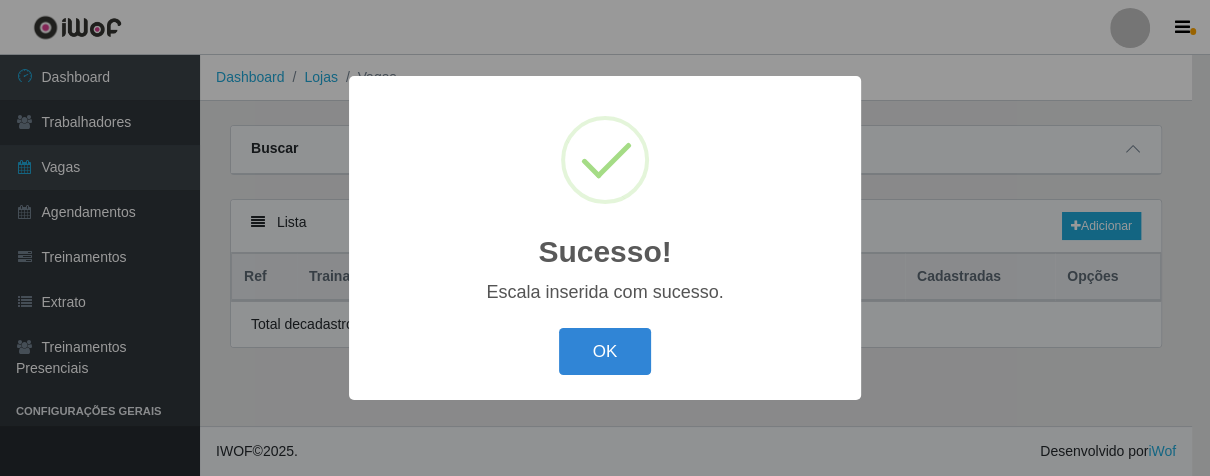 scroll, scrollTop: 0, scrollLeft: 0, axis: both 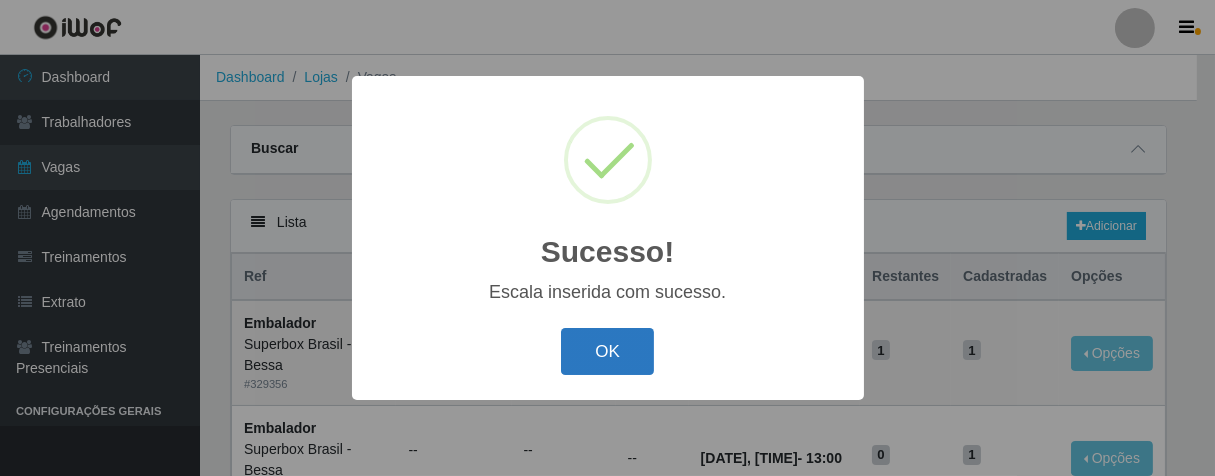 click on "OK" at bounding box center [607, 351] 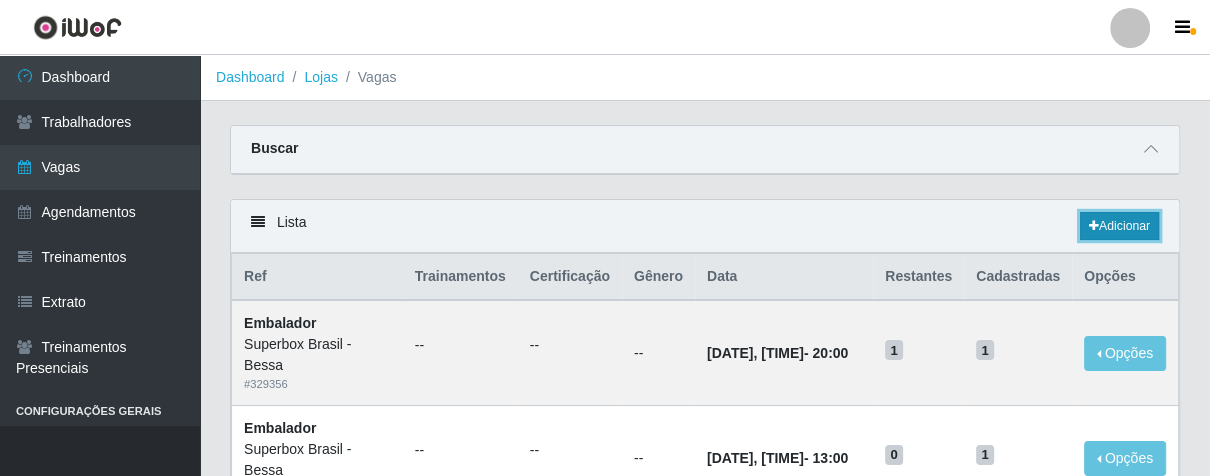 click at bounding box center (1094, 226) 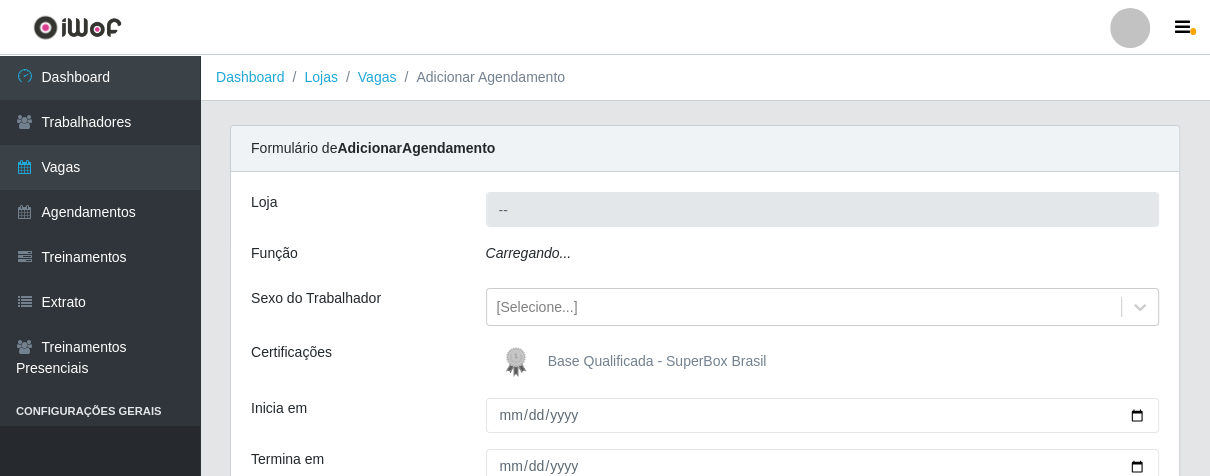 type on "Superbox Brasil - Bessa" 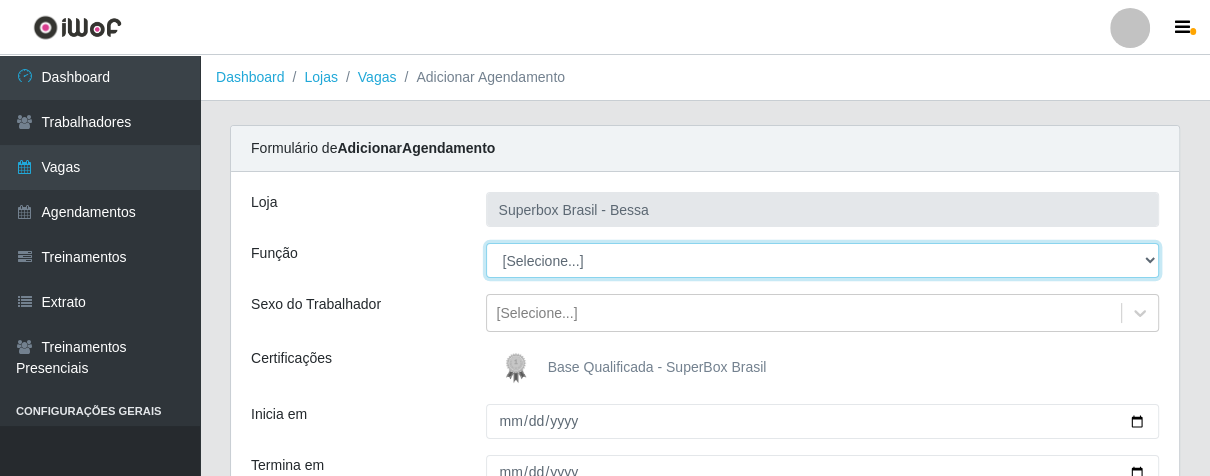 click on "[Selecione...] ASG ASG + ASG ++ Embalador Embalador + Embalador ++ Operador de Caixa Operador de Caixa + Operador de Caixa ++ Repositor  Repositor + Repositor ++" at bounding box center (823, 260) 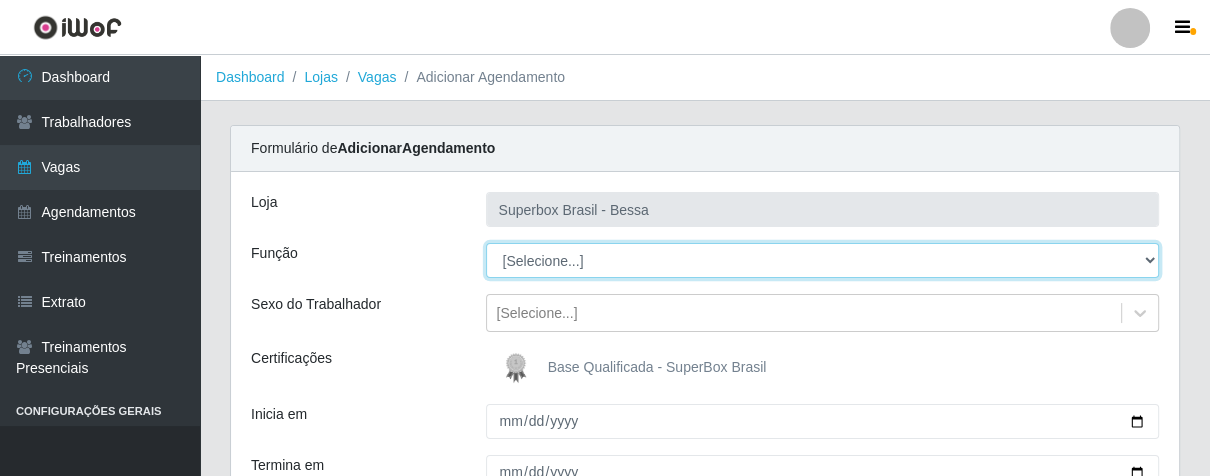 select on "1" 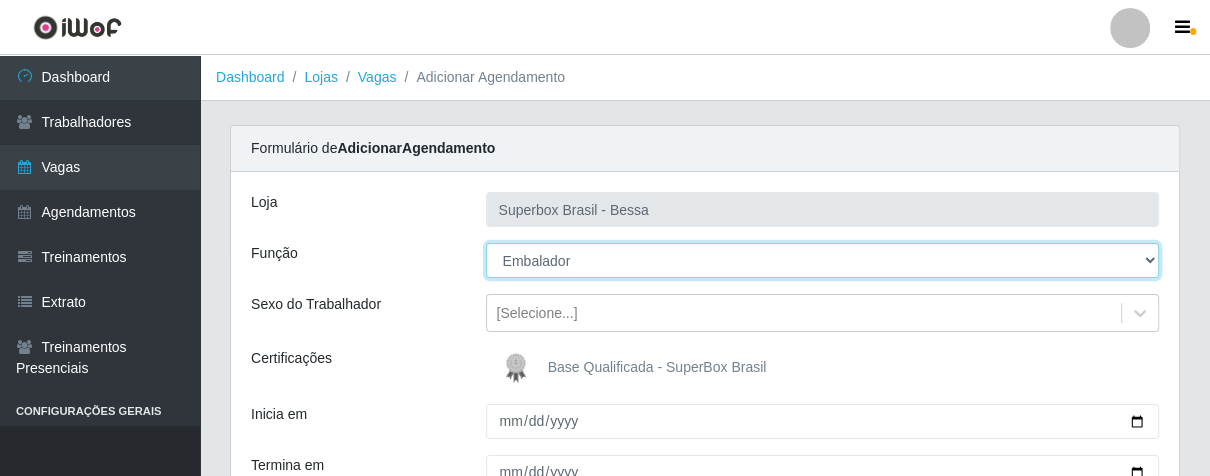 click on "[Selecione...] ASG ASG + ASG ++ Embalador Embalador + Embalador ++ Operador de Caixa Operador de Caixa + Operador de Caixa ++ Repositor  Repositor + Repositor ++" at bounding box center [823, 260] 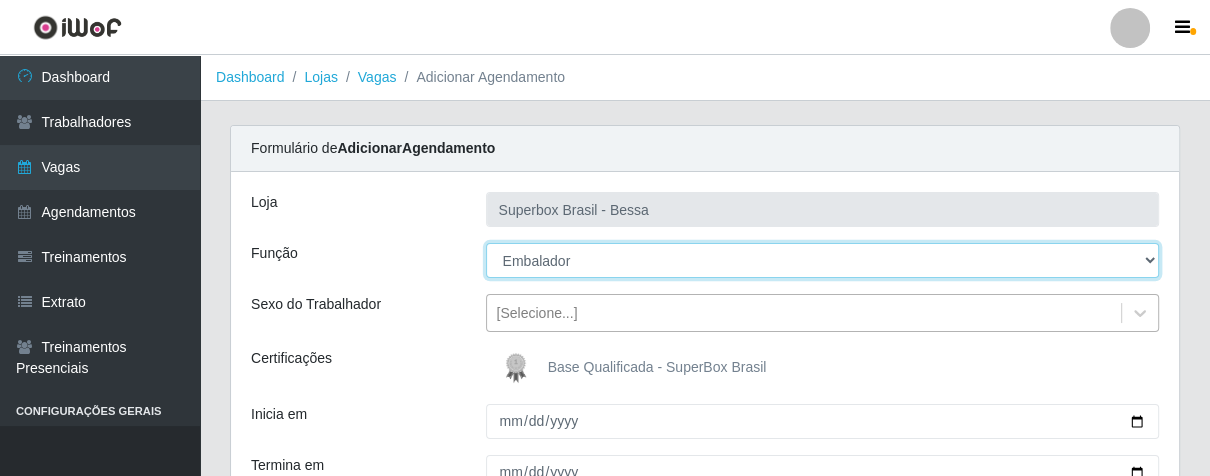 scroll, scrollTop: 222, scrollLeft: 0, axis: vertical 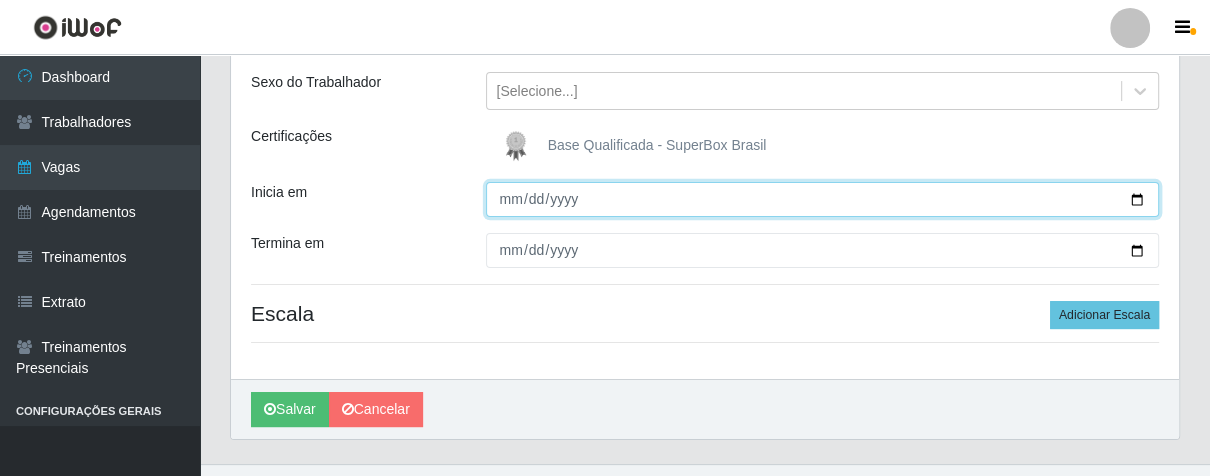 click on "Inicia em" at bounding box center (823, 199) 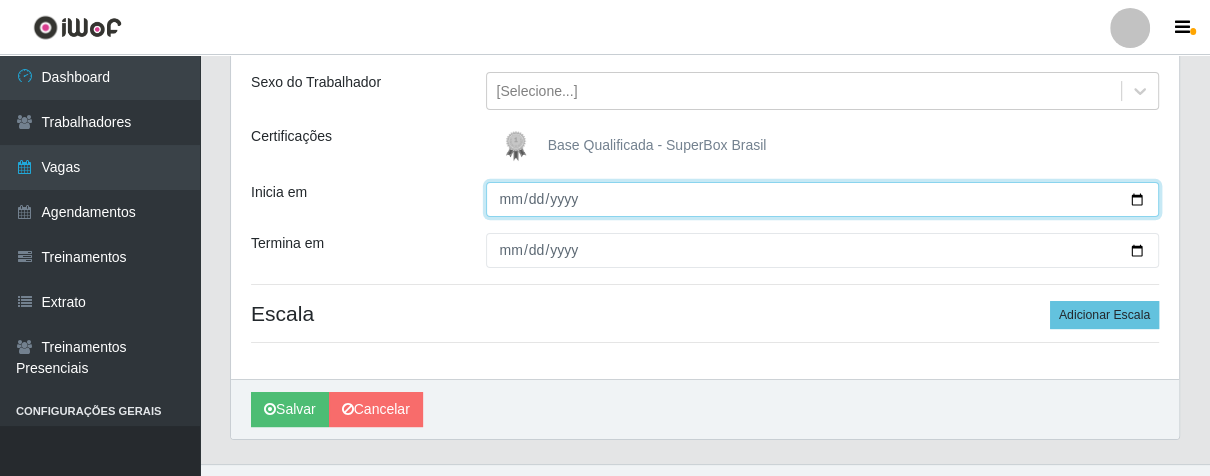 type on "[DATE]" 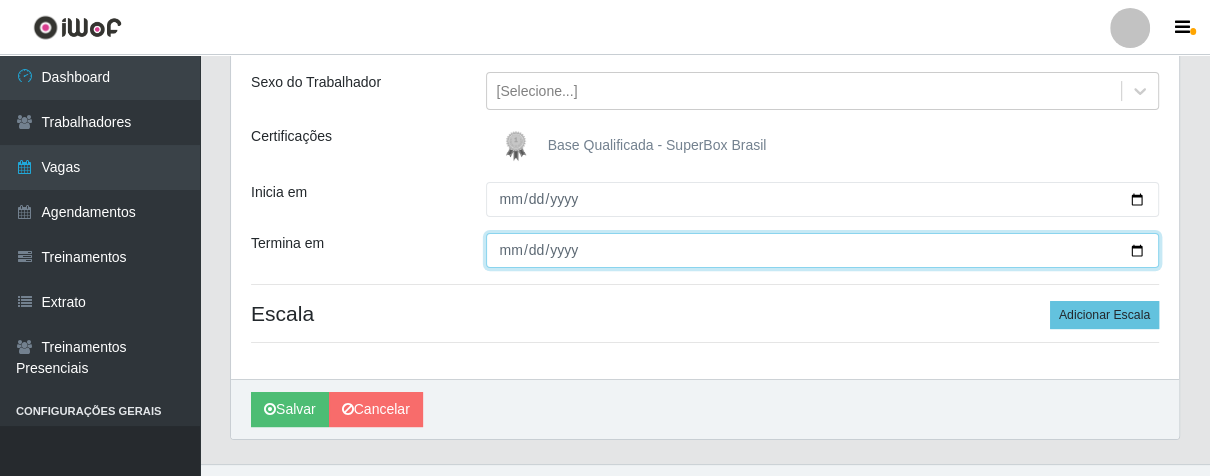 type on "[DATE]" 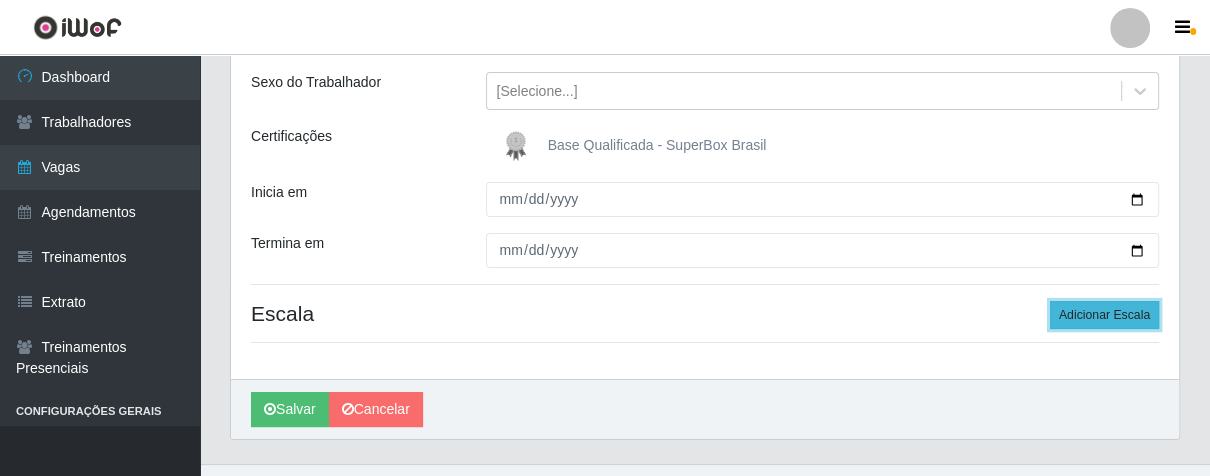 click on "Adicionar Escala" at bounding box center [1104, 315] 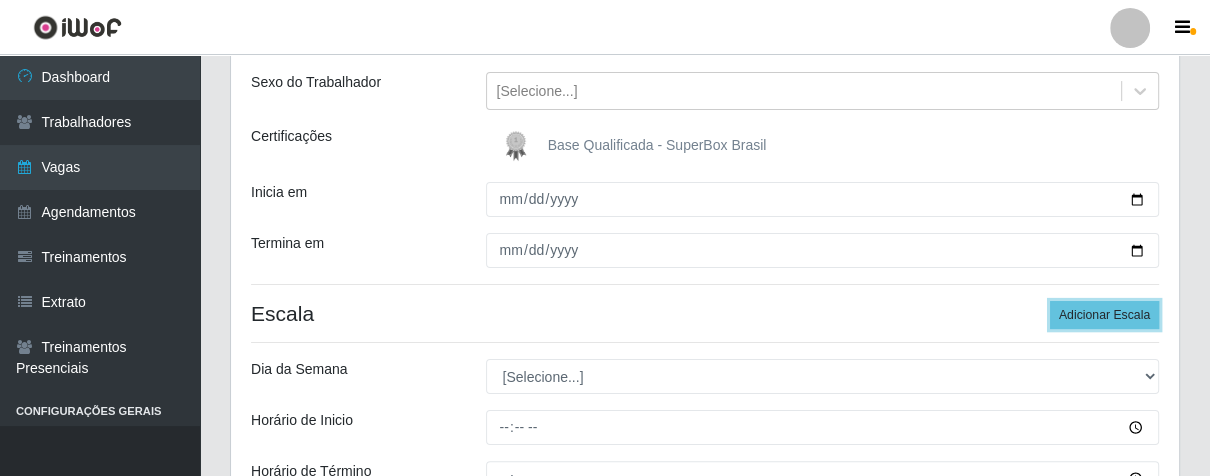 scroll, scrollTop: 333, scrollLeft: 0, axis: vertical 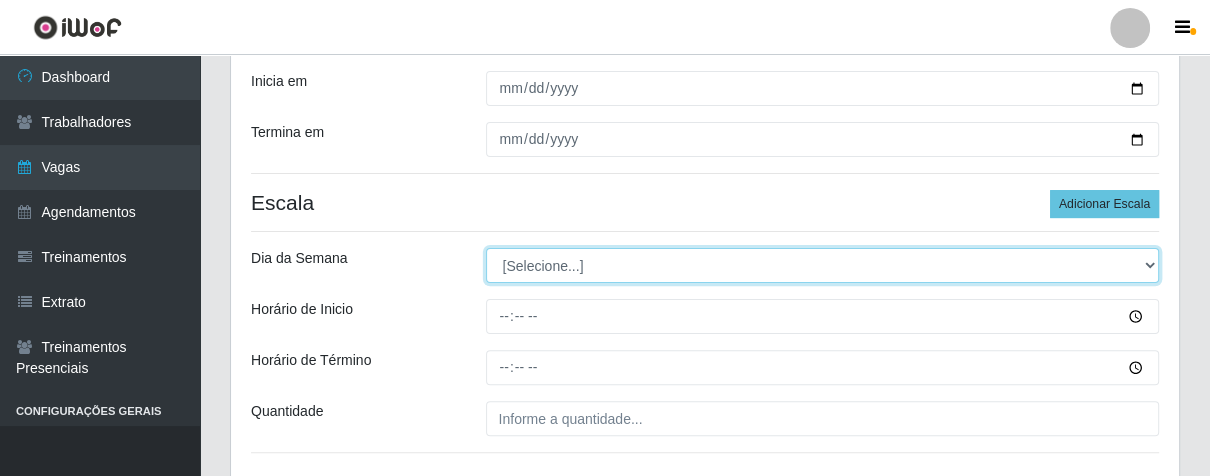 click on "[Selecione...] Segunda Terça Quarta Quinta Sexta Sábado Domingo" at bounding box center (823, 265) 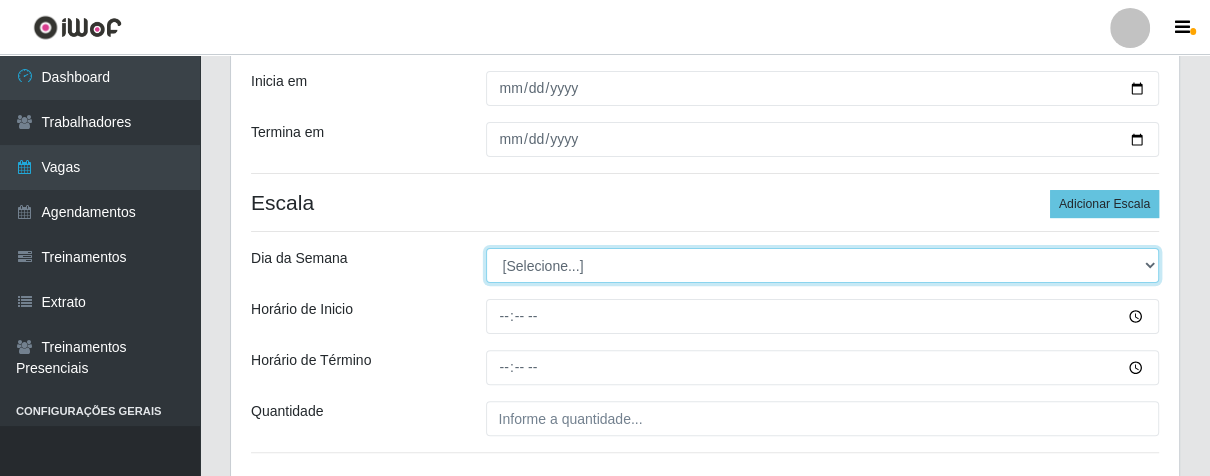 select on "3" 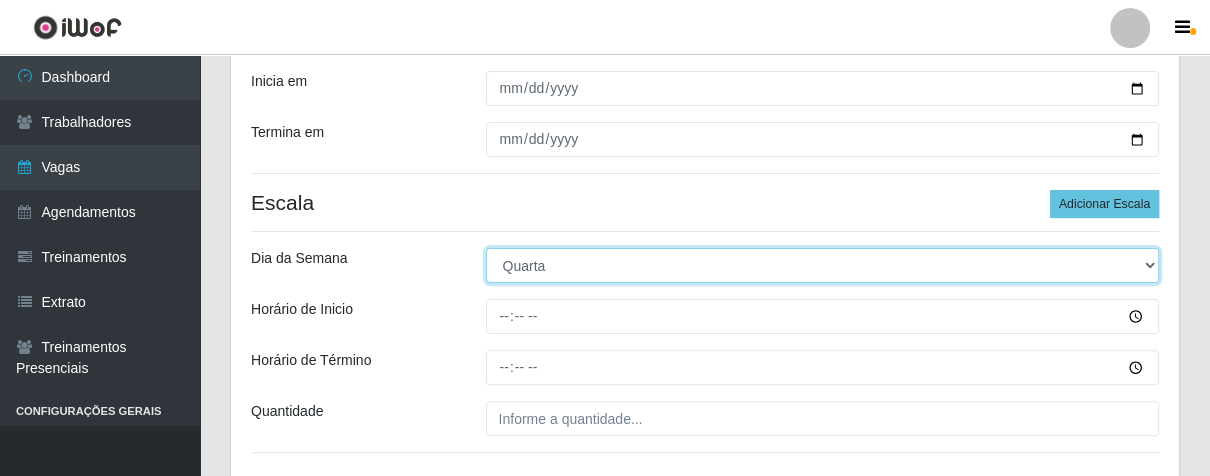 click on "[Selecione...] Segunda Terça Quarta Quinta Sexta Sábado Domingo" at bounding box center [823, 265] 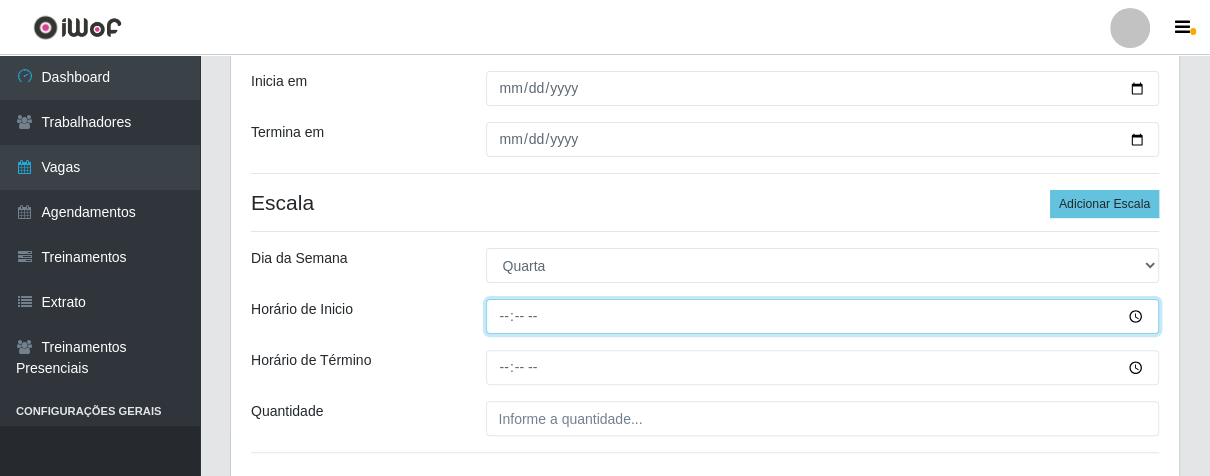 click on "Horário de Inicio" at bounding box center [823, 316] 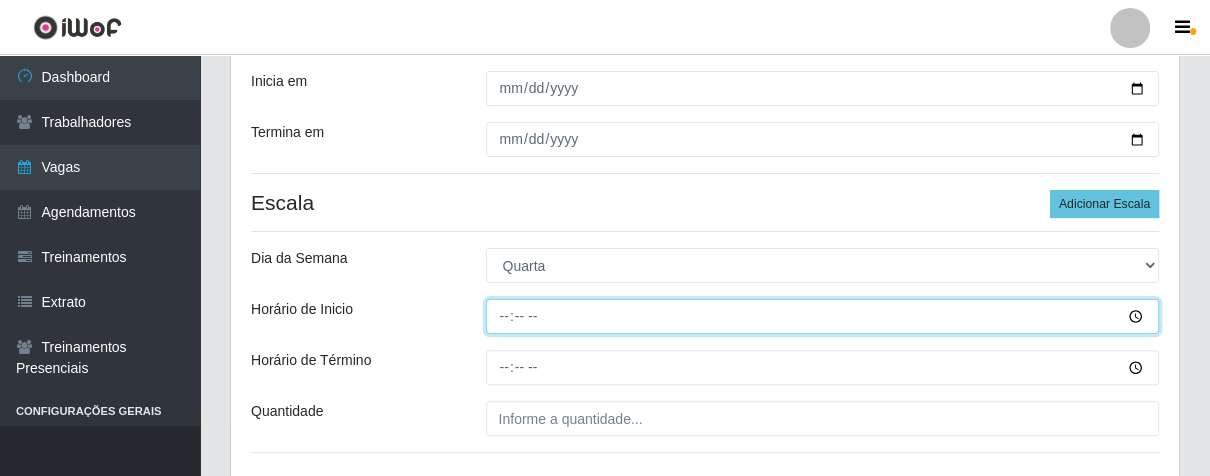 type on "16:00" 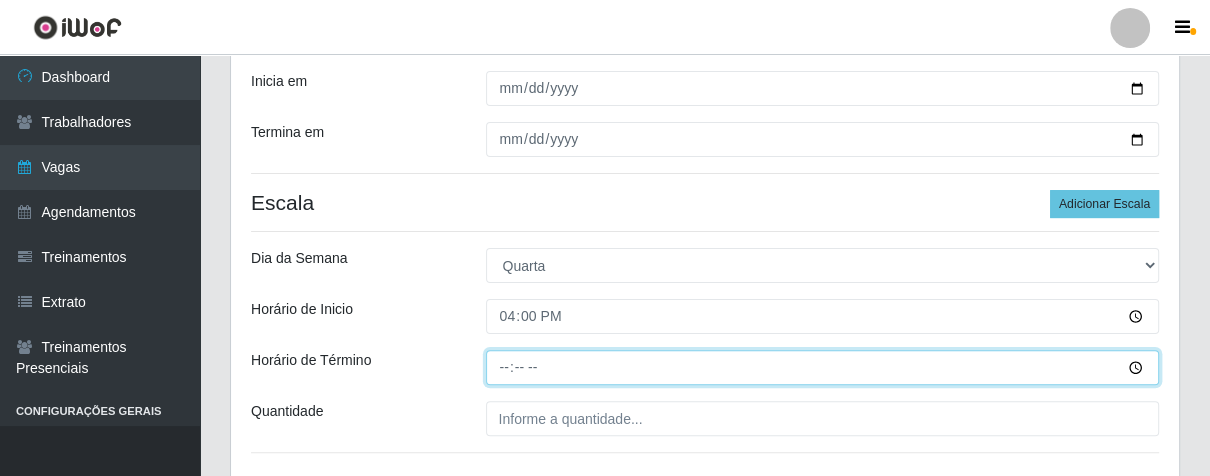 type on "21:00" 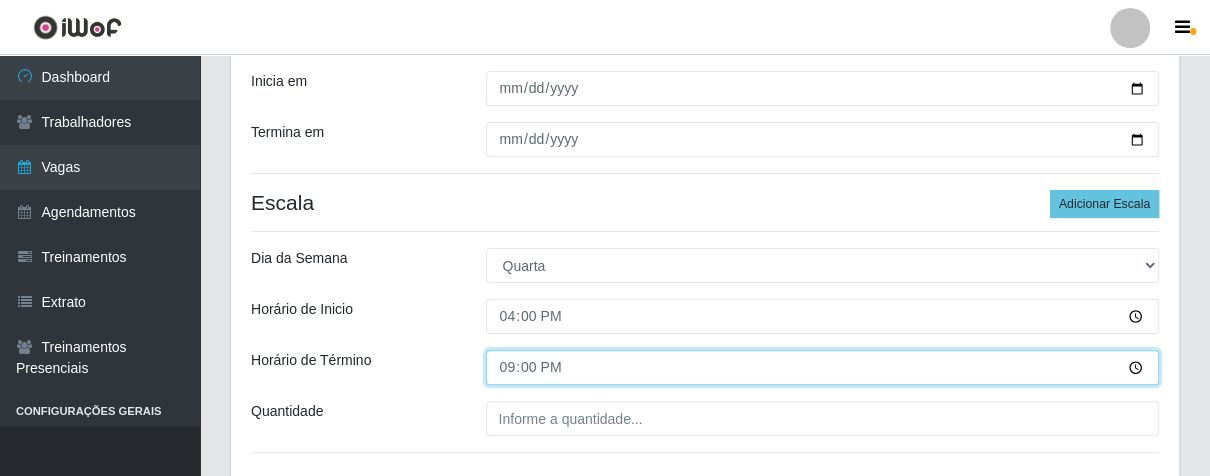 scroll, scrollTop: 480, scrollLeft: 0, axis: vertical 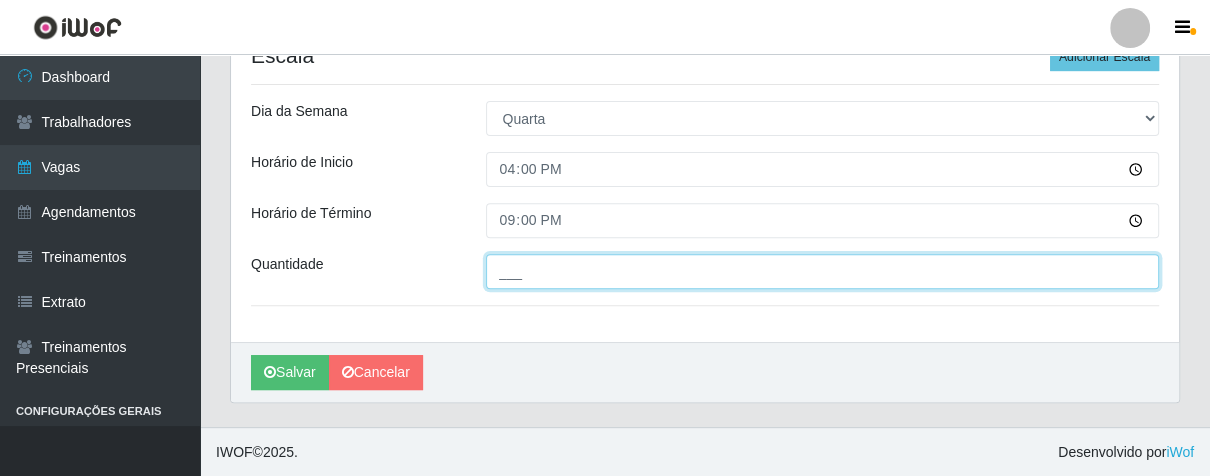 click on "___" at bounding box center (823, 271) 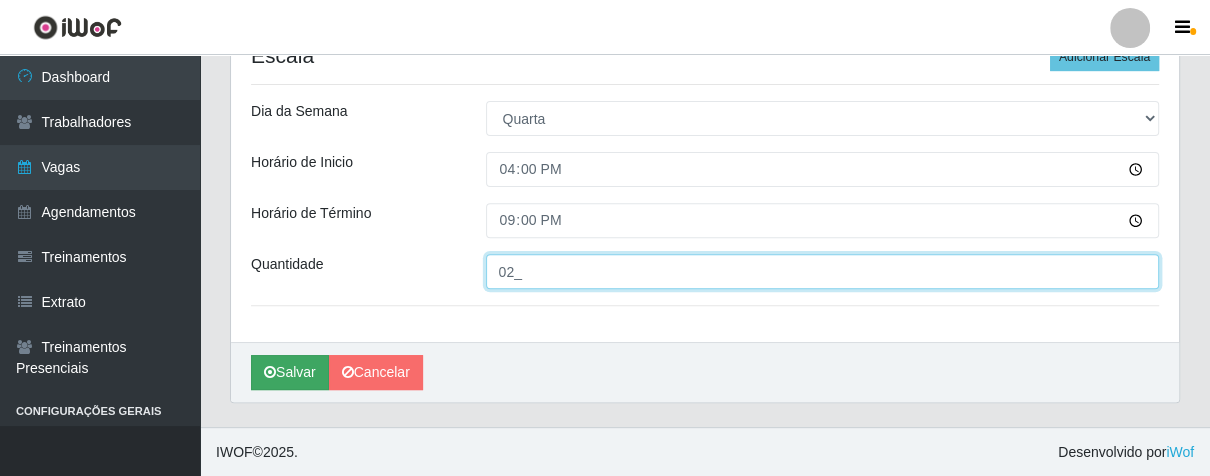 type on "02_" 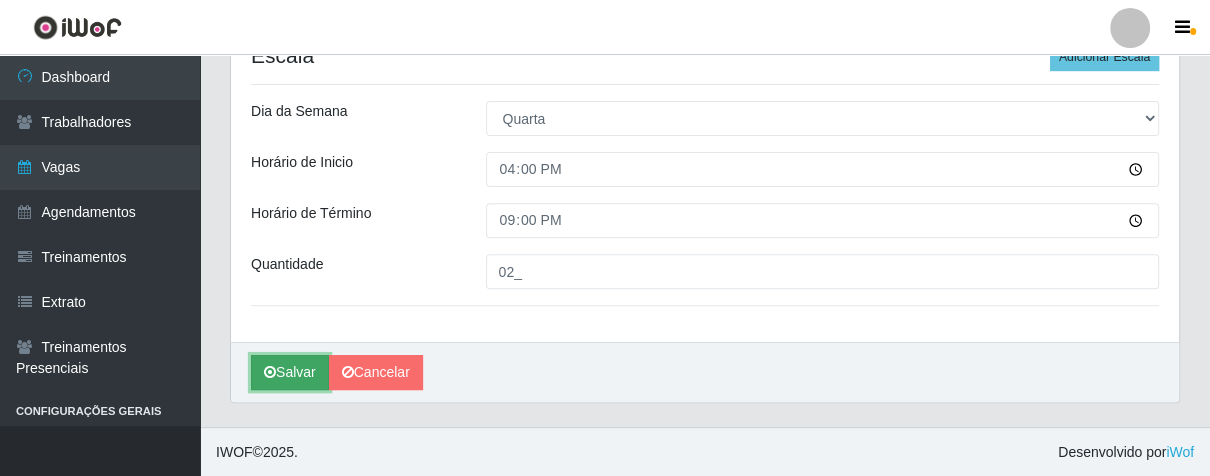 click on "Salvar" at bounding box center (290, 372) 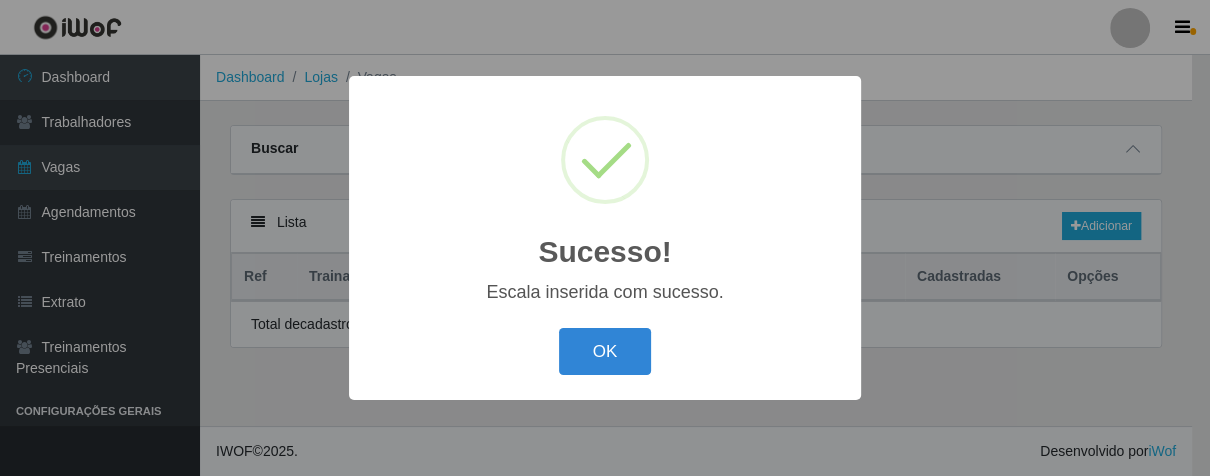 scroll, scrollTop: 0, scrollLeft: 0, axis: both 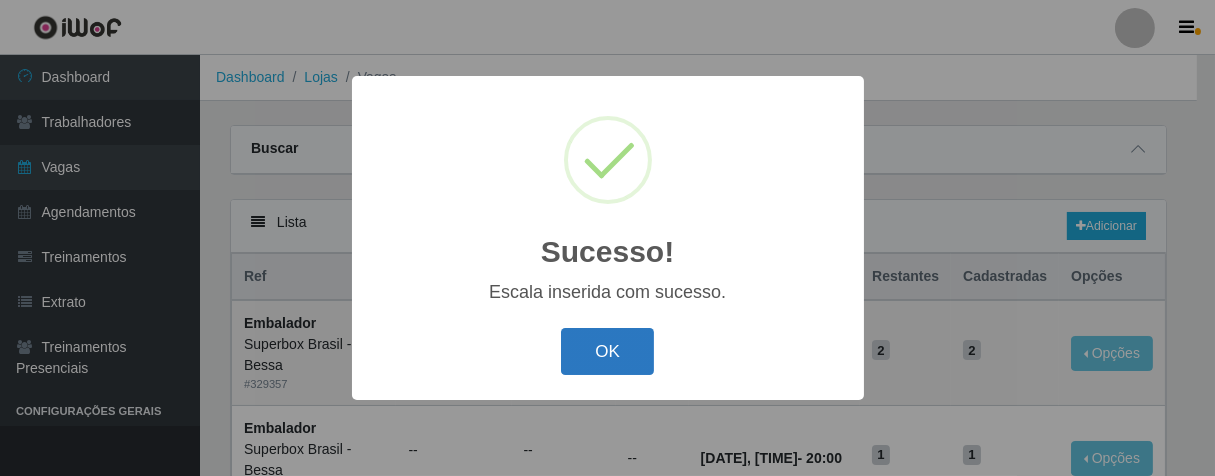 click on "OK" at bounding box center [607, 351] 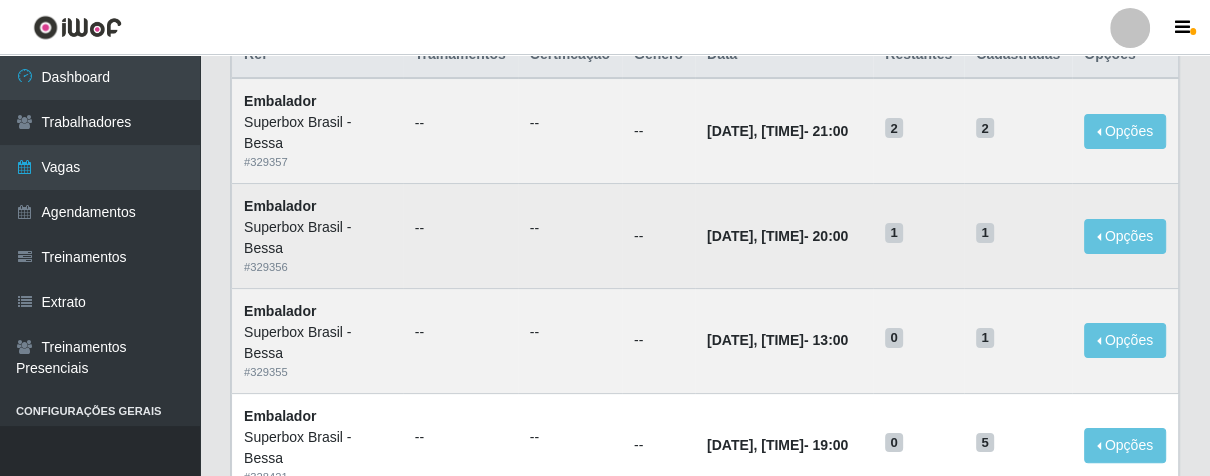 scroll, scrollTop: 0, scrollLeft: 0, axis: both 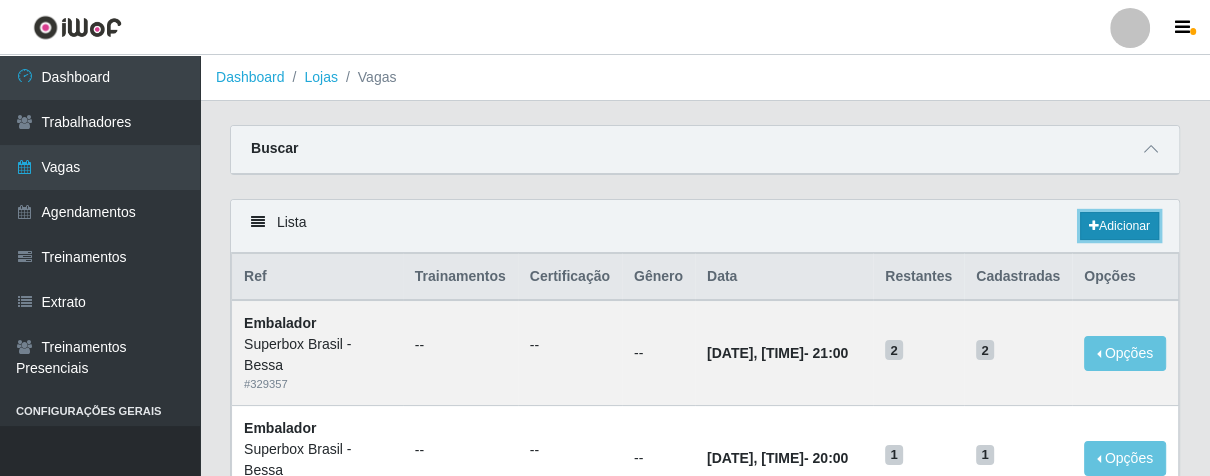 click on "Adicionar" at bounding box center (1119, 226) 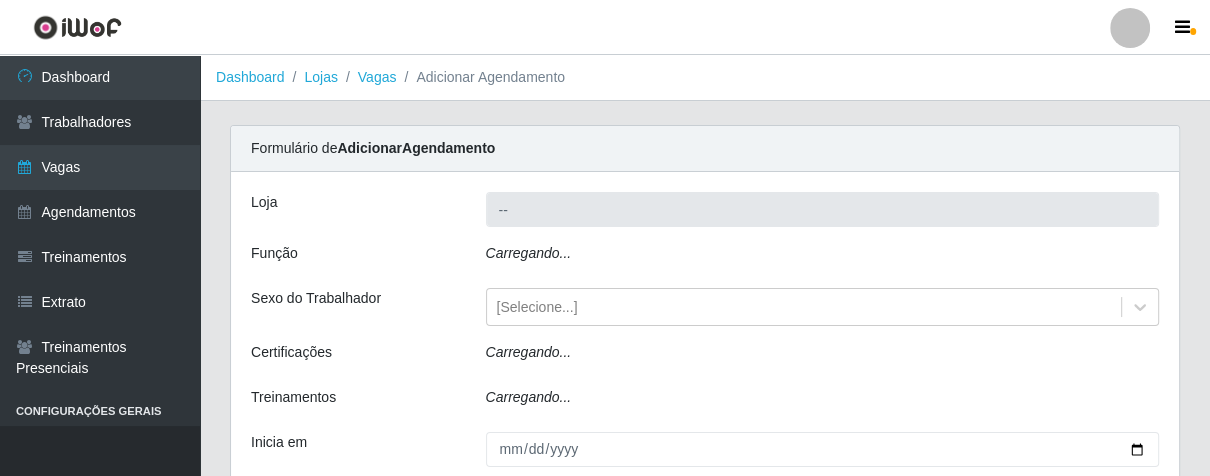 type on "Superbox Brasil - Bessa" 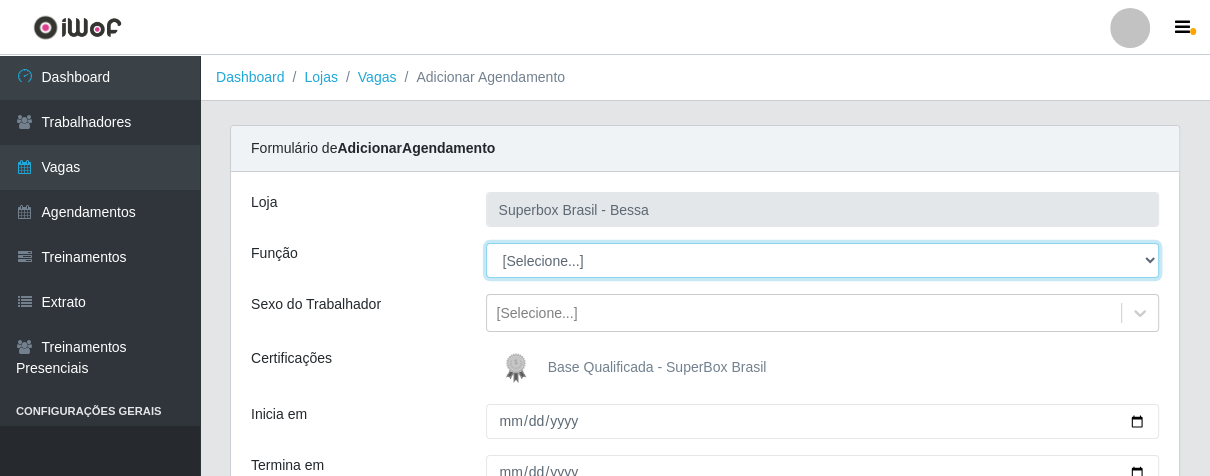 click on "[Selecione...] ASG ASG + ASG ++ Embalador Embalador + Embalador ++ Operador de Caixa Operador de Caixa + Operador de Caixa ++ Repositor  Repositor + Repositor ++" at bounding box center (823, 260) 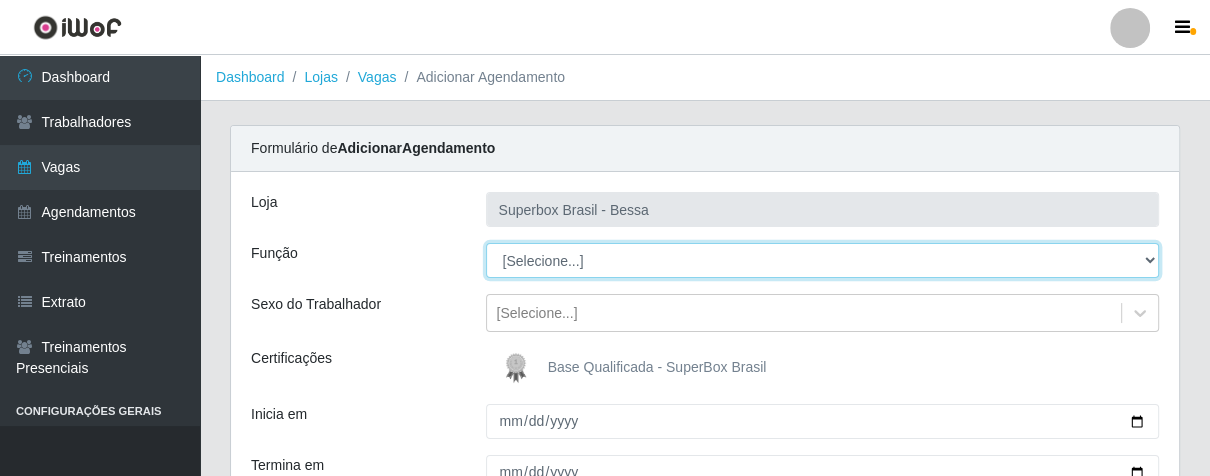 select on "22" 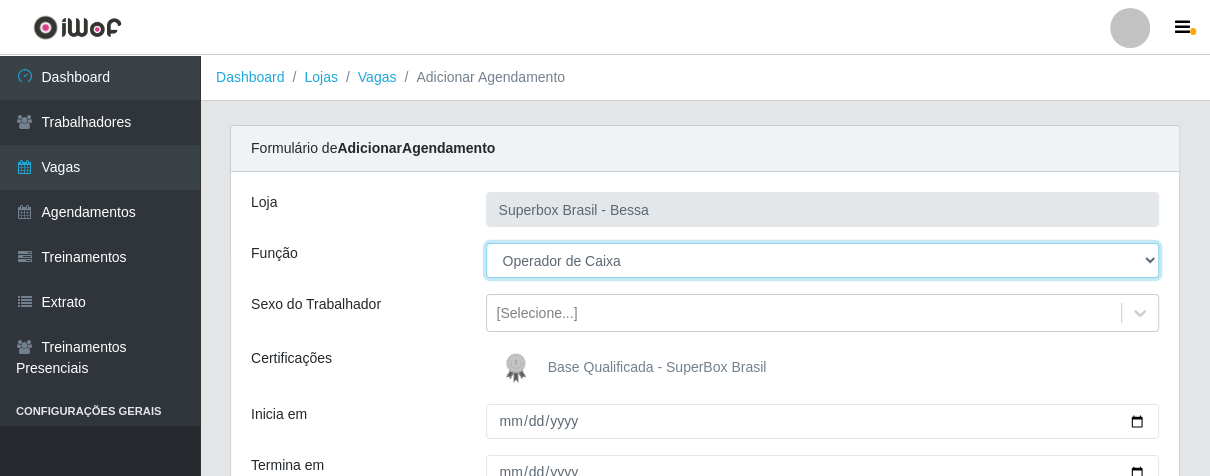 scroll, scrollTop: 111, scrollLeft: 0, axis: vertical 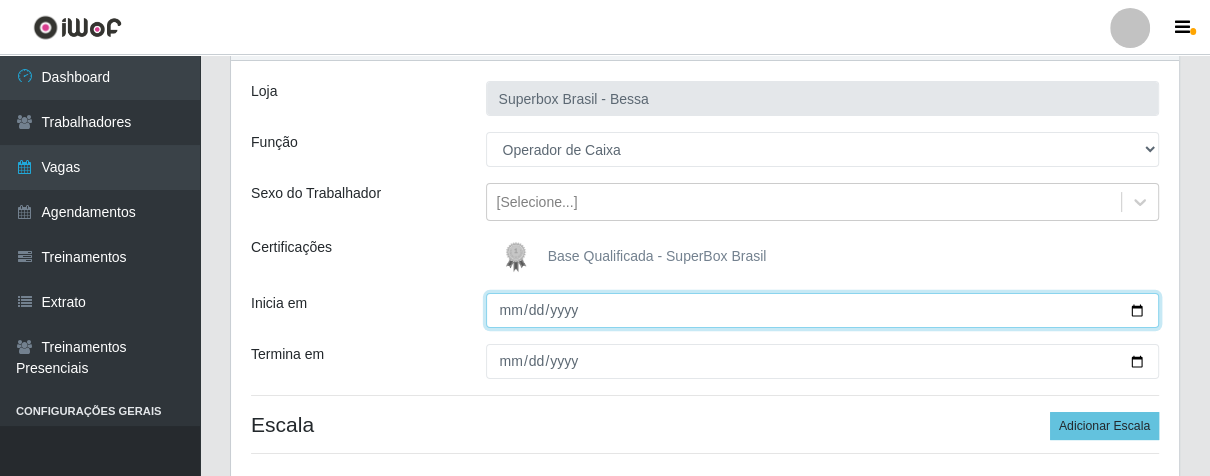 click on "Inicia em" at bounding box center (823, 310) 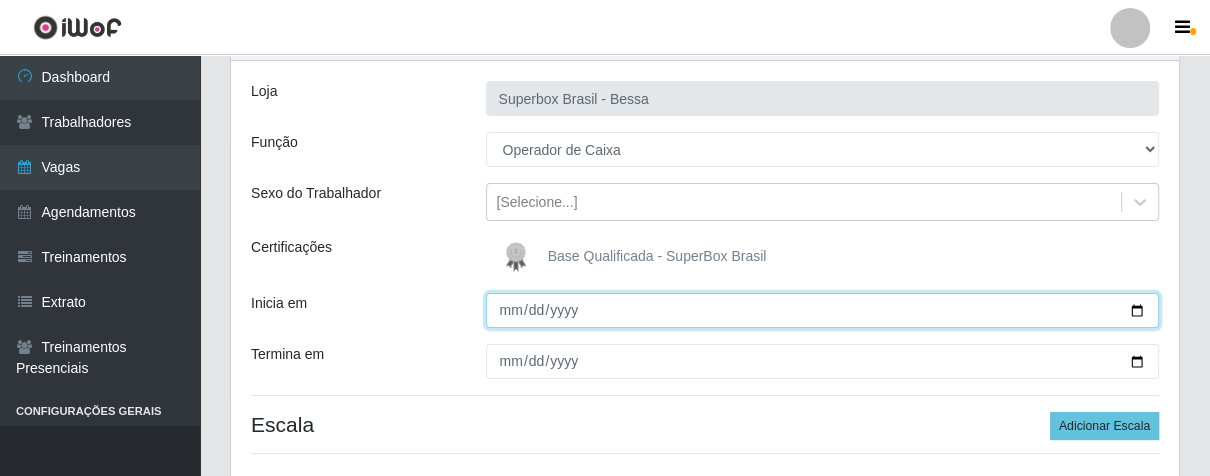 type on "[DATE]" 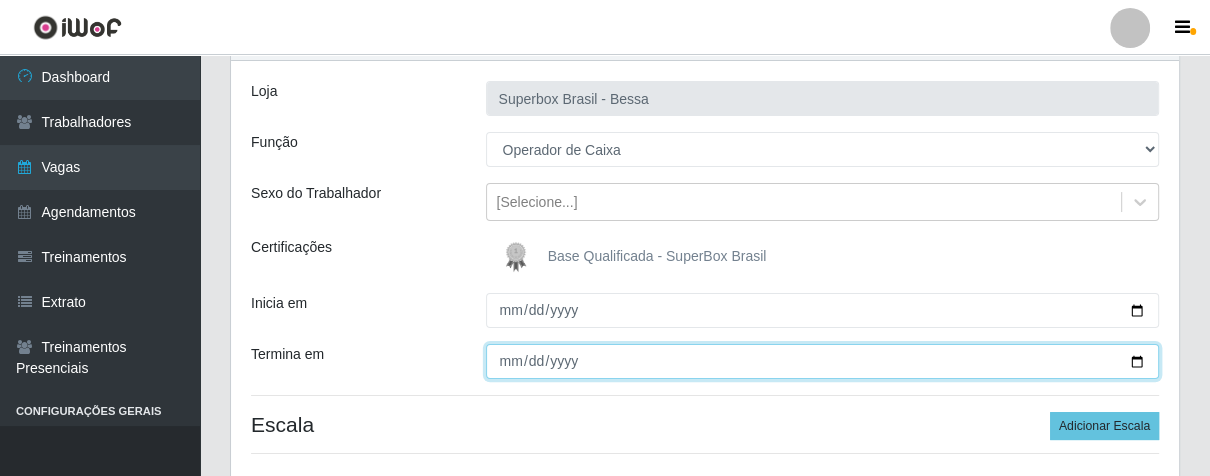 type on "[DATE]" 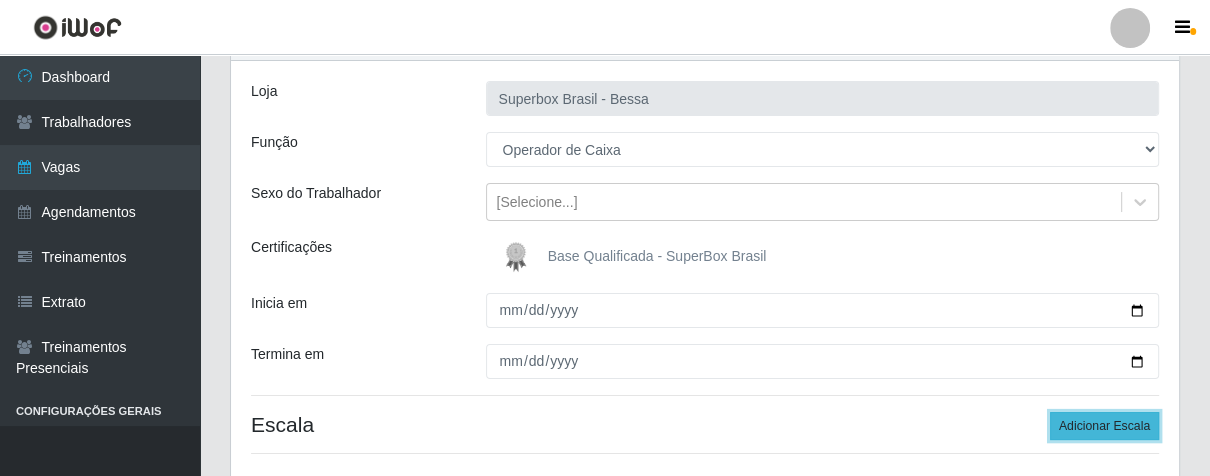 click on "Adicionar Escala" at bounding box center [1104, 426] 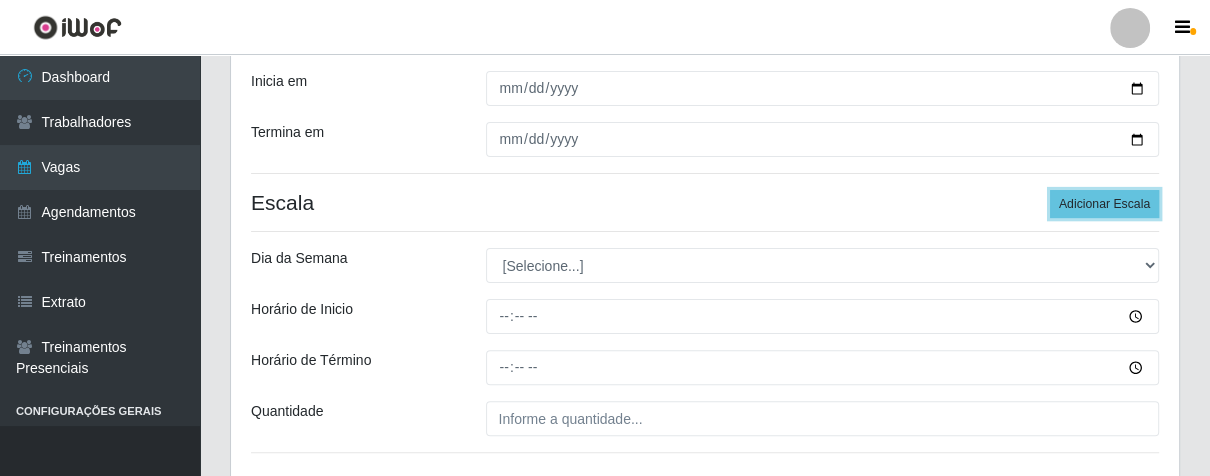 scroll, scrollTop: 444, scrollLeft: 0, axis: vertical 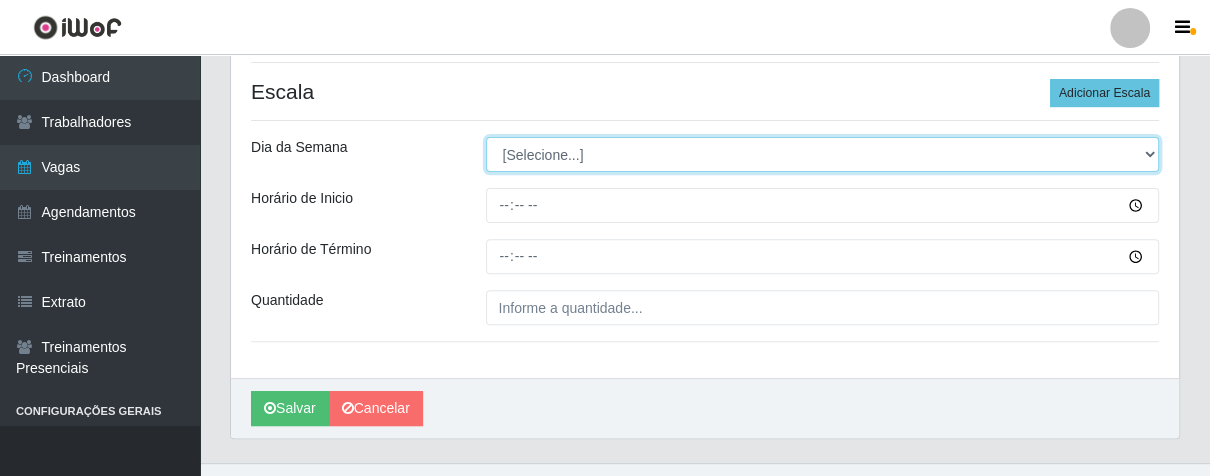 click on "[Selecione...] Segunda Terça Quarta Quinta Sexta Sábado Domingo" at bounding box center [823, 154] 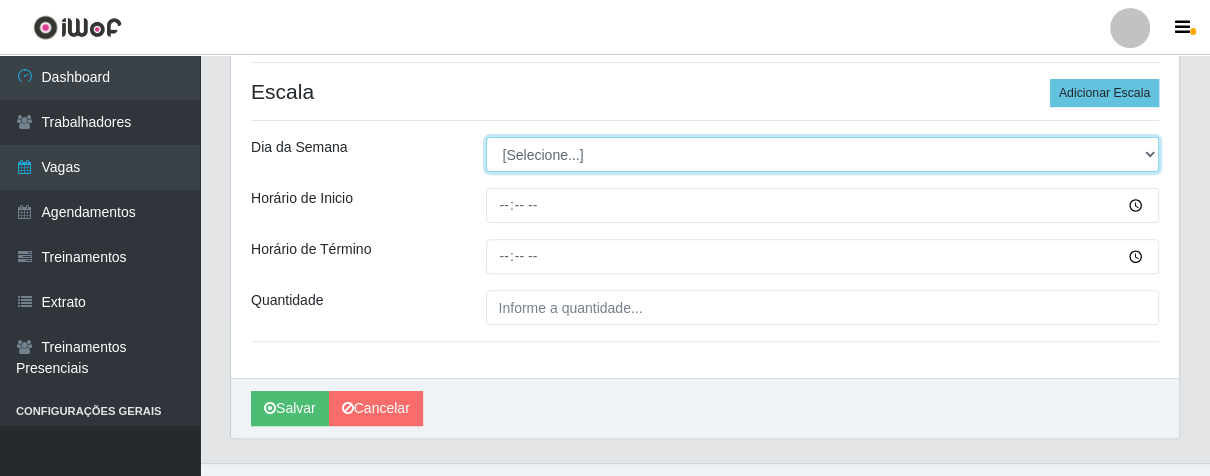 select on "3" 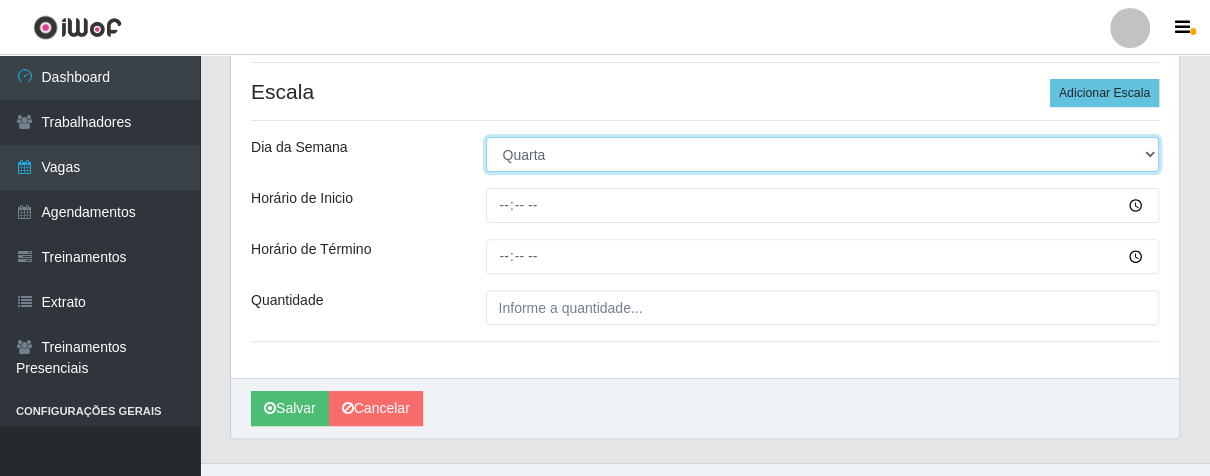 click on "[Selecione...] Segunda Terça Quarta Quinta Sexta Sábado Domingo" at bounding box center (823, 154) 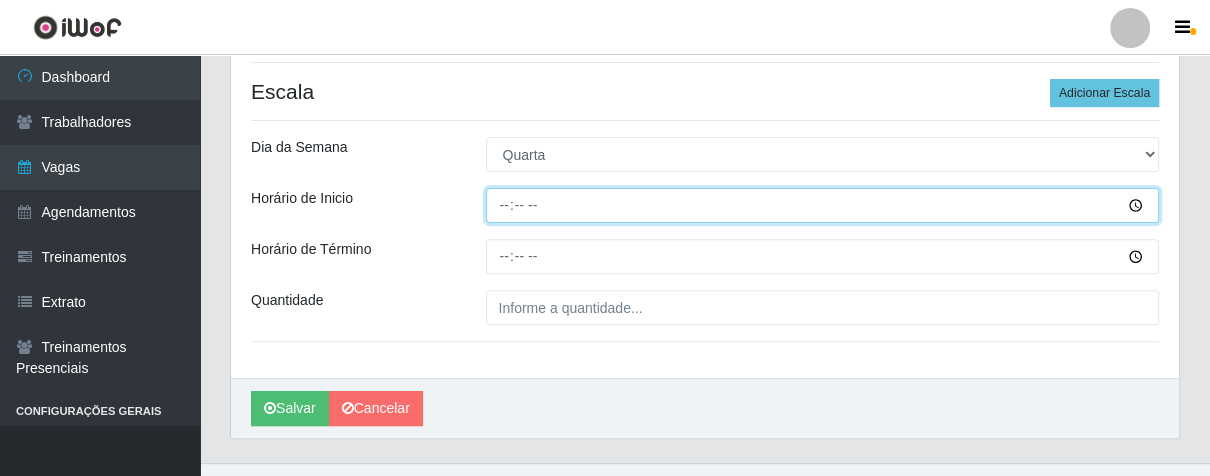 click on "Horário de Inicio" at bounding box center (823, 205) 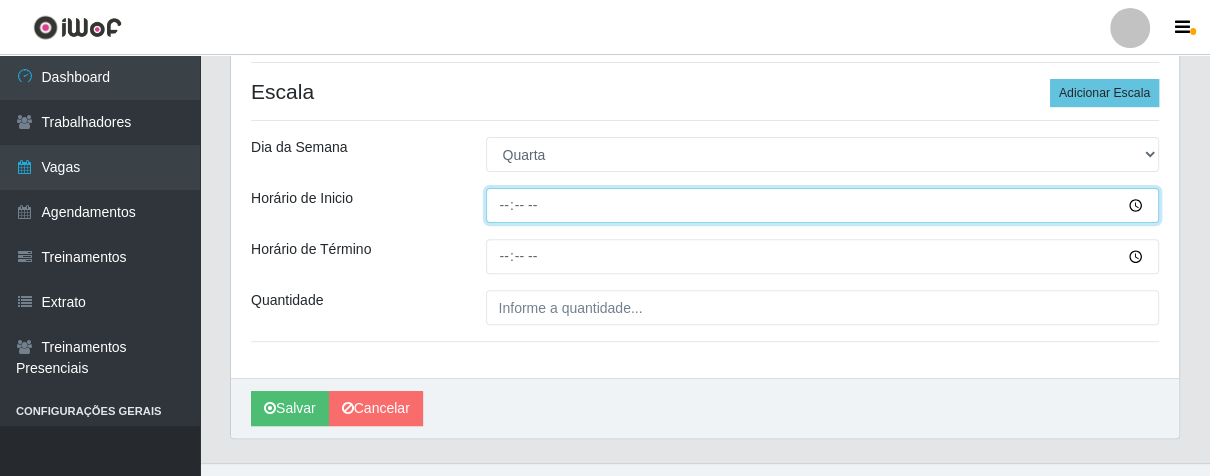 type on "16:00" 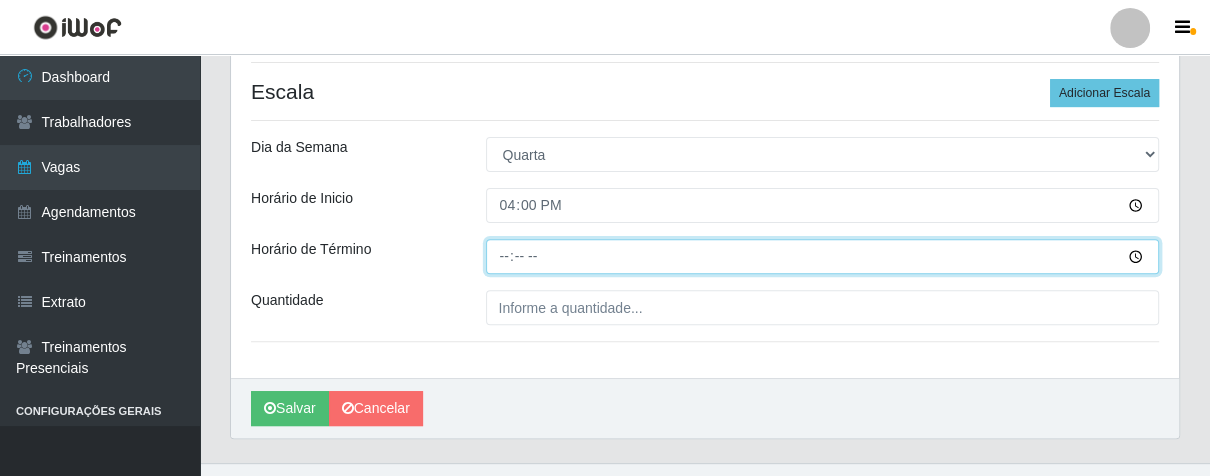 type on "21:00" 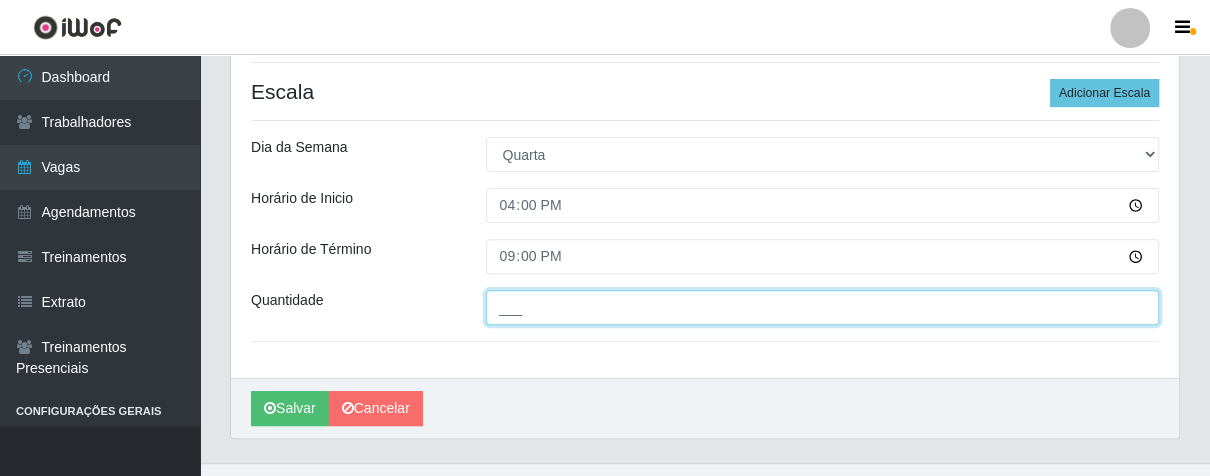 click on "___" at bounding box center [823, 307] 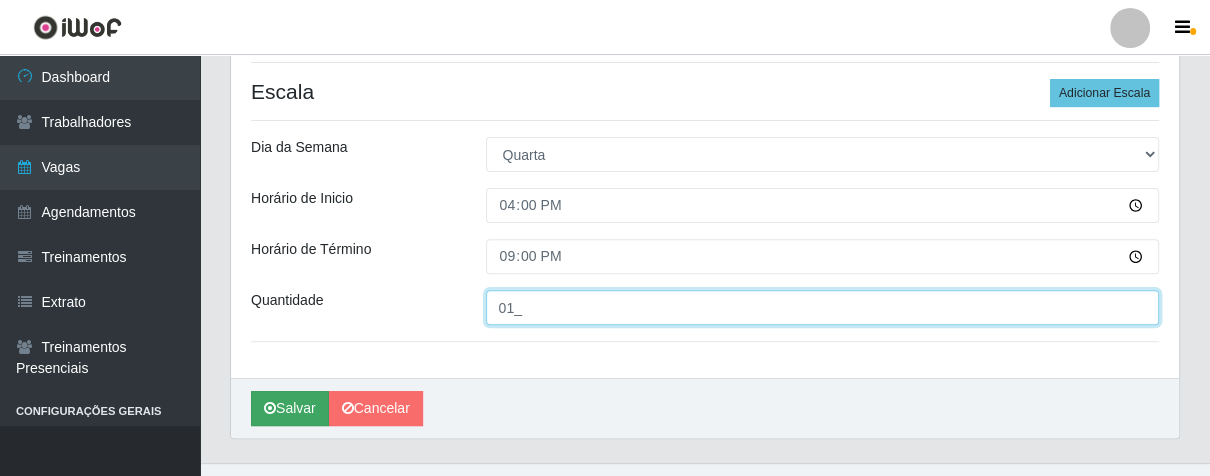 type on "01_" 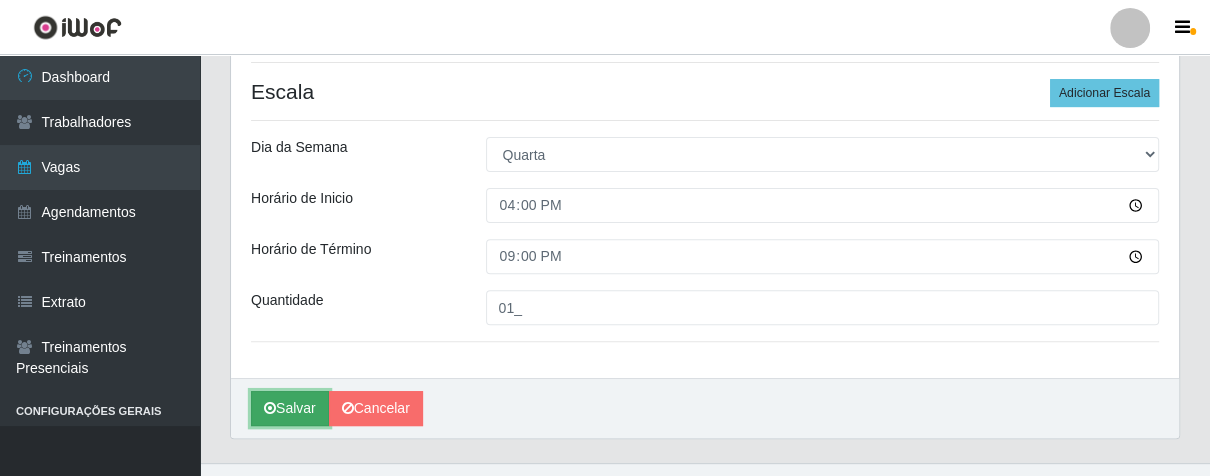 click at bounding box center (270, 408) 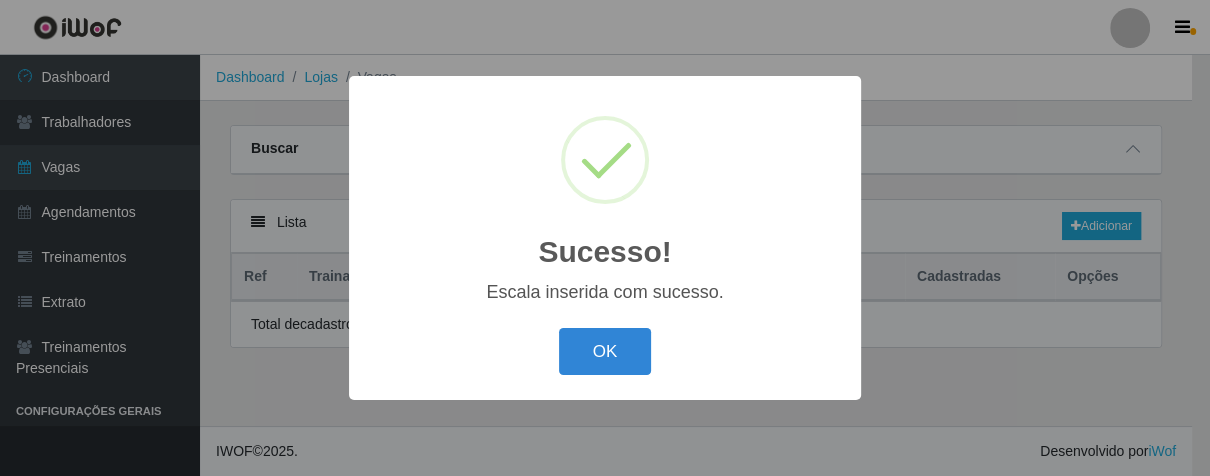 scroll, scrollTop: 0, scrollLeft: 0, axis: both 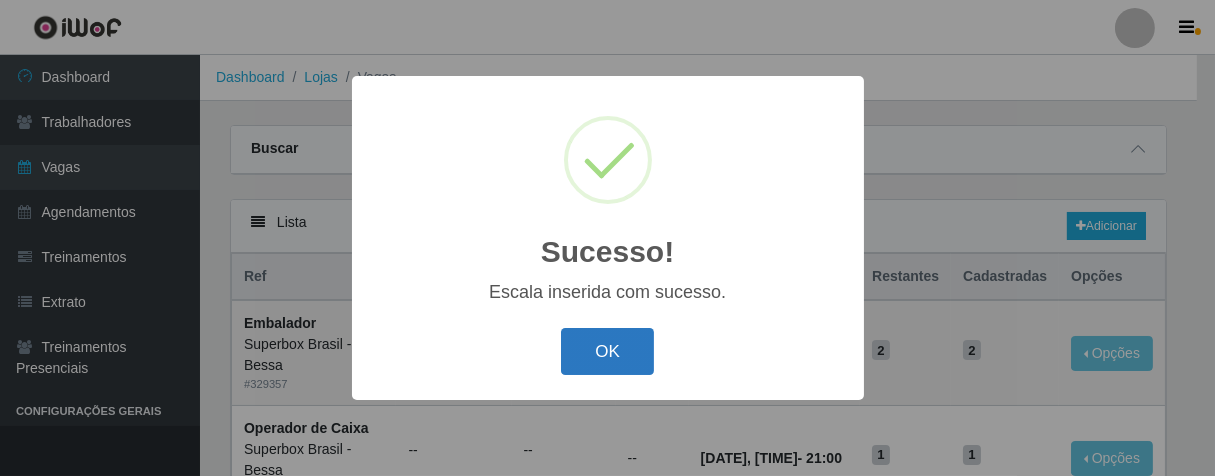 click on "OK" at bounding box center (607, 351) 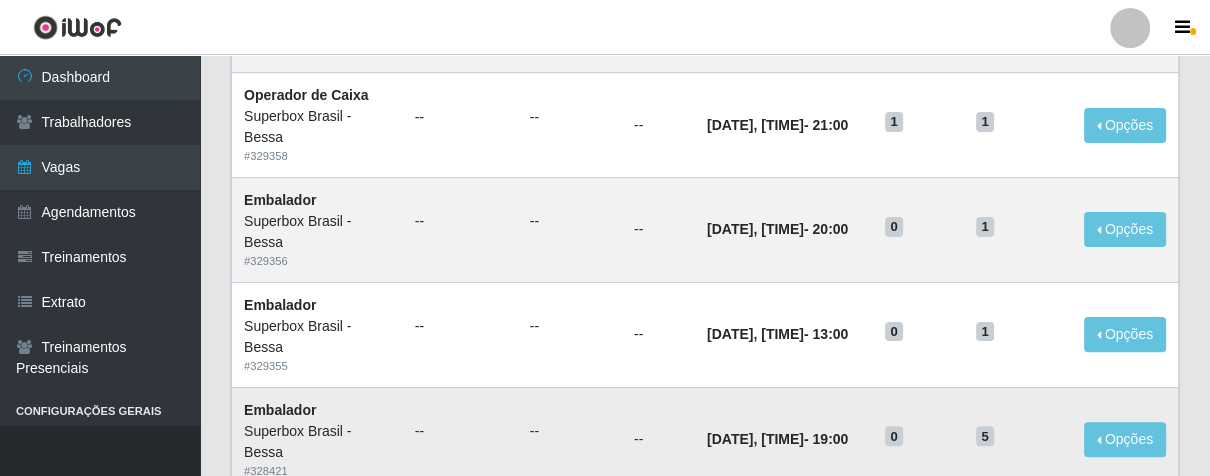 scroll, scrollTop: 111, scrollLeft: 0, axis: vertical 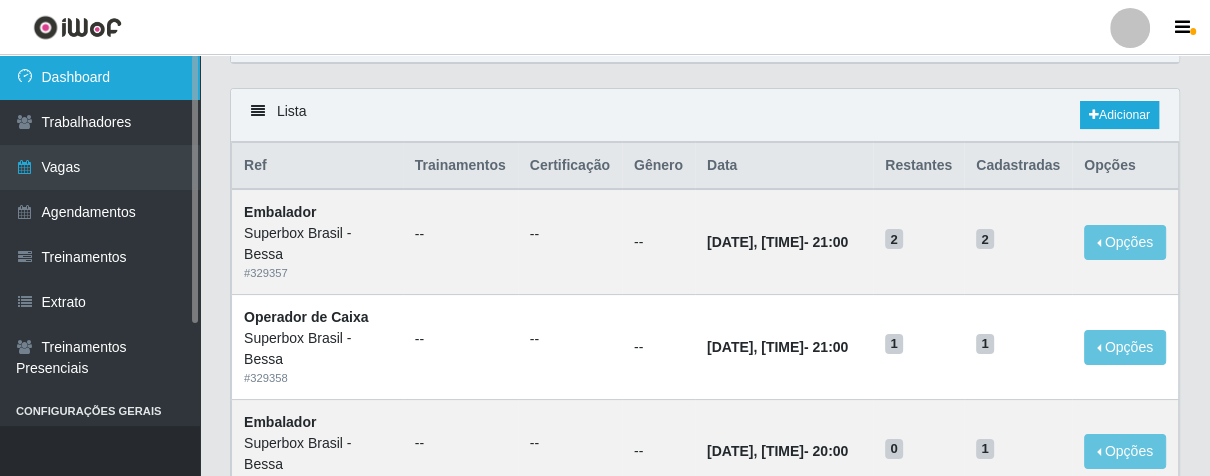click on "Dashboard" at bounding box center [100, 77] 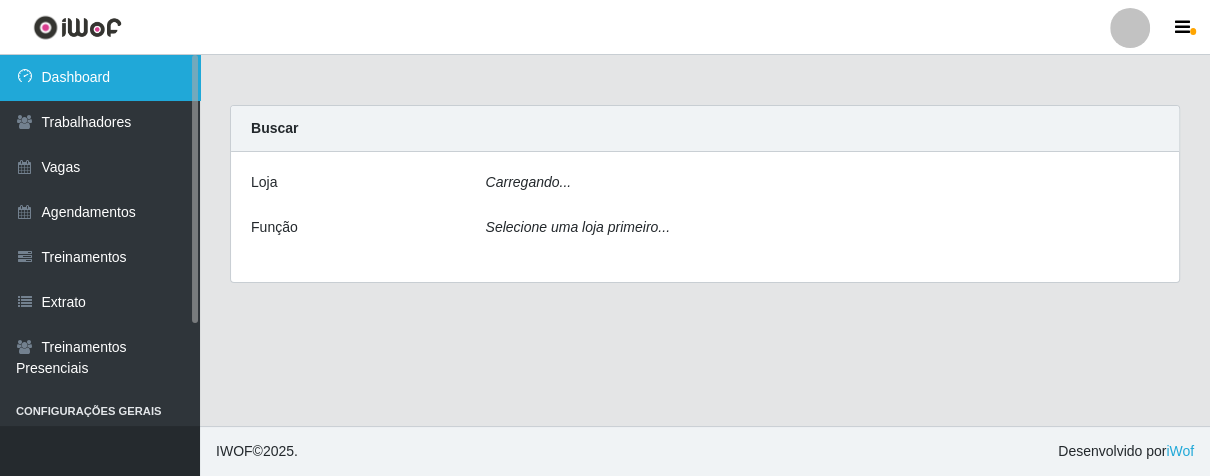 scroll, scrollTop: 0, scrollLeft: 0, axis: both 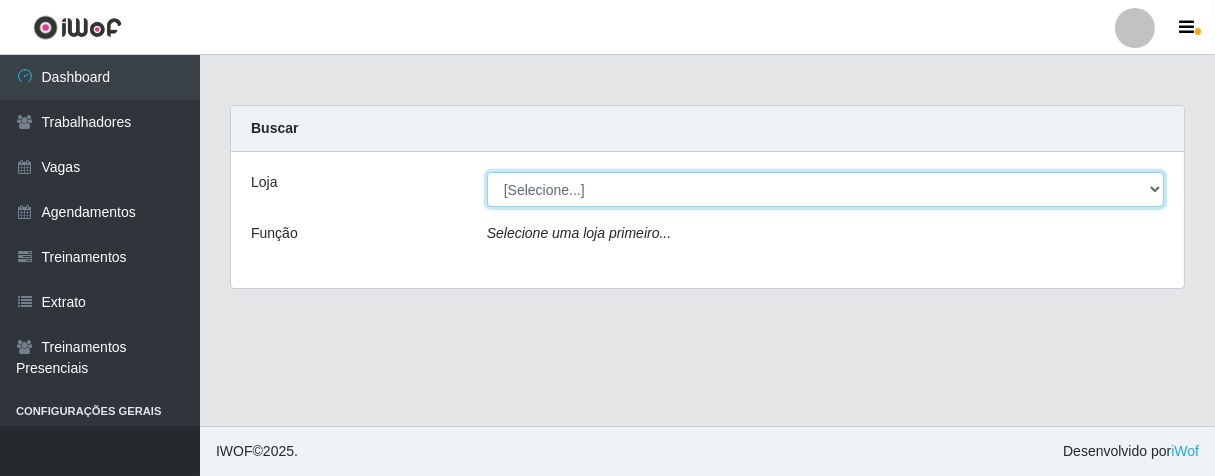click on "[Selecione...] Superbox [LOCATION]" at bounding box center [825, 189] 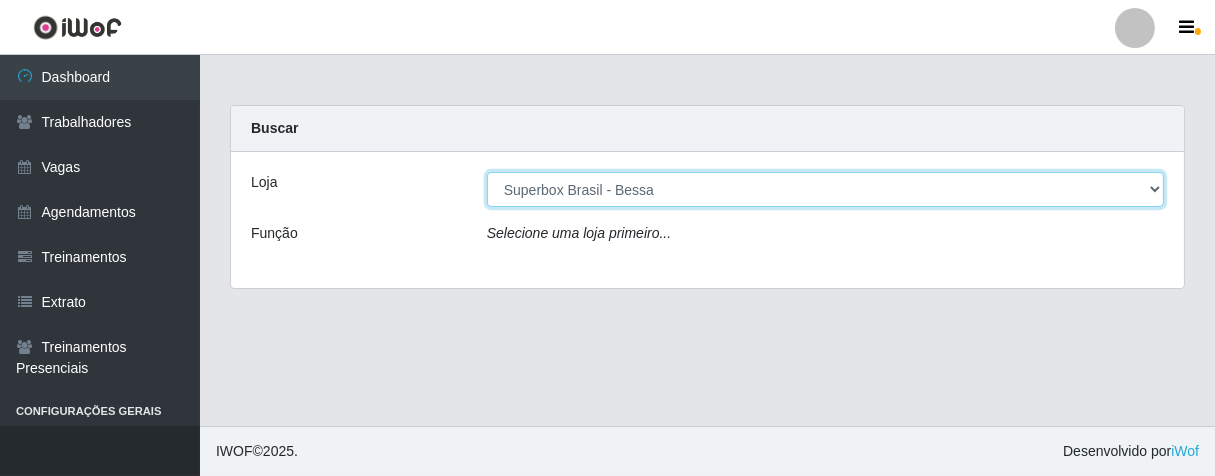 click on "[Selecione...] Superbox [LOCATION]" at bounding box center [825, 189] 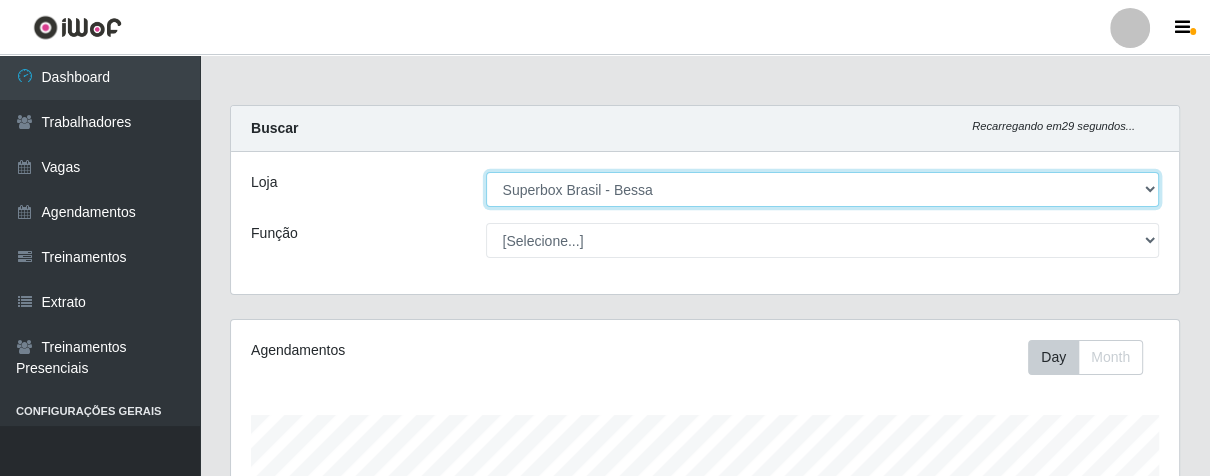 scroll, scrollTop: 999584, scrollLeft: 999051, axis: both 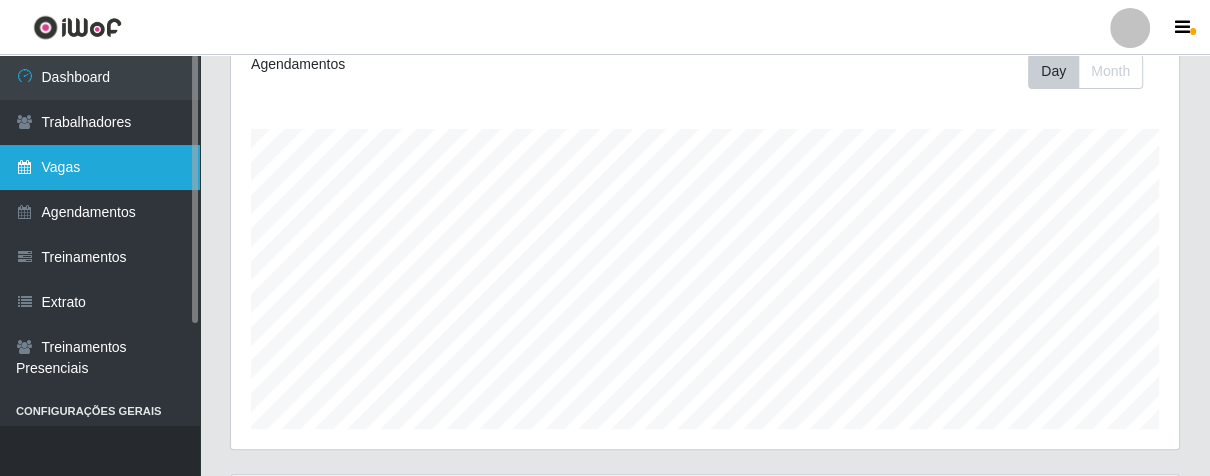 click on "Vagas" at bounding box center (100, 167) 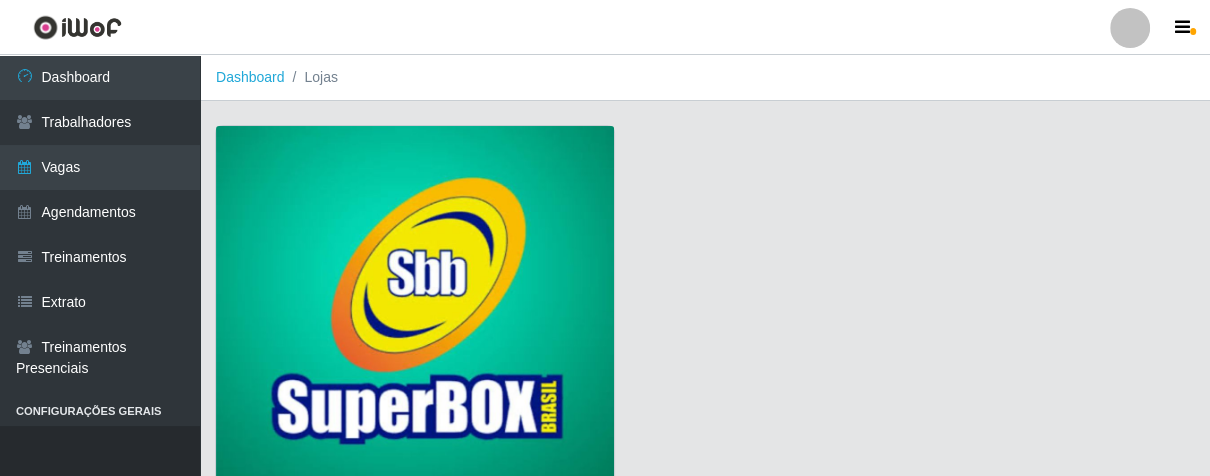 scroll, scrollTop: 152, scrollLeft: 0, axis: vertical 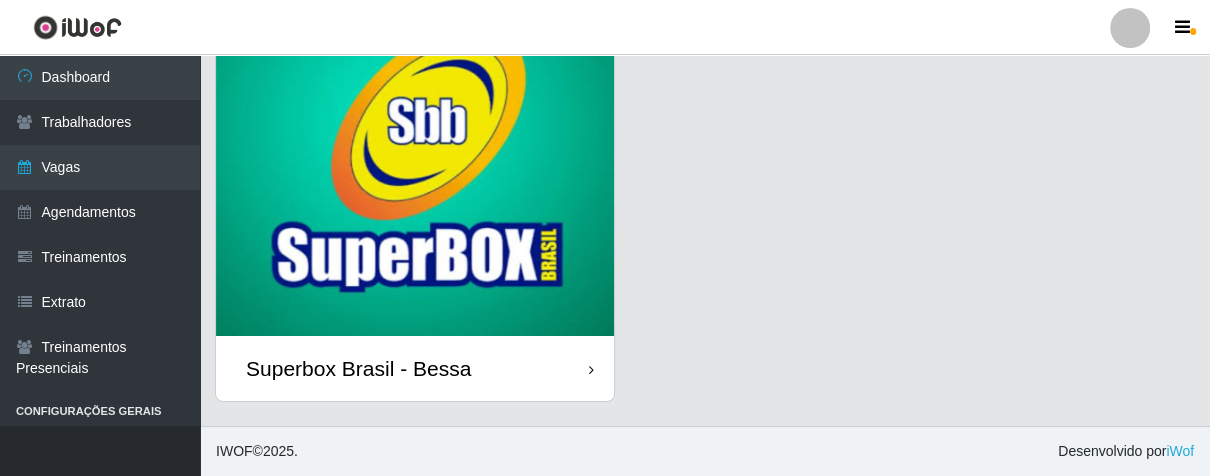 click on "Superbox Brasil - Bessa" at bounding box center (415, 368) 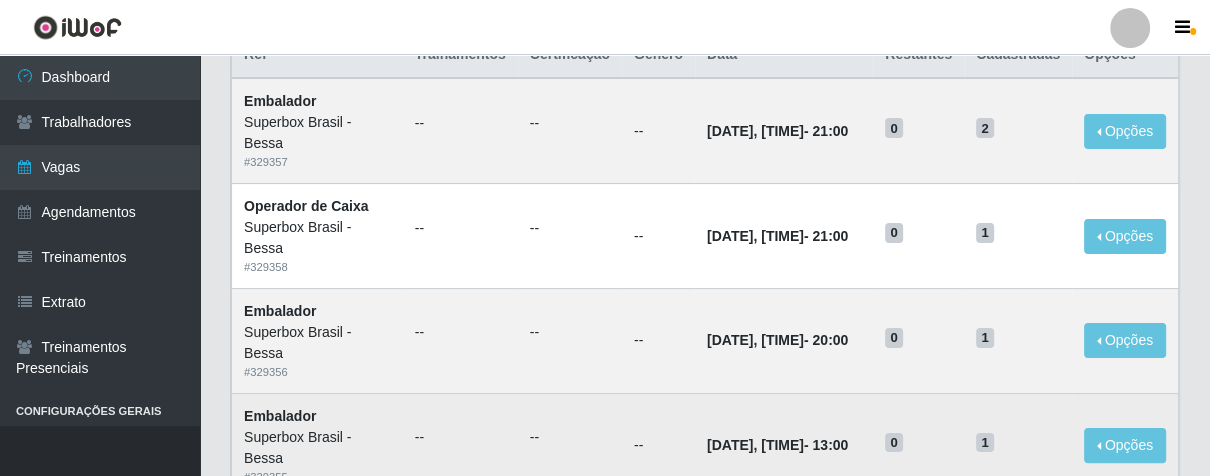 scroll, scrollTop: 111, scrollLeft: 0, axis: vertical 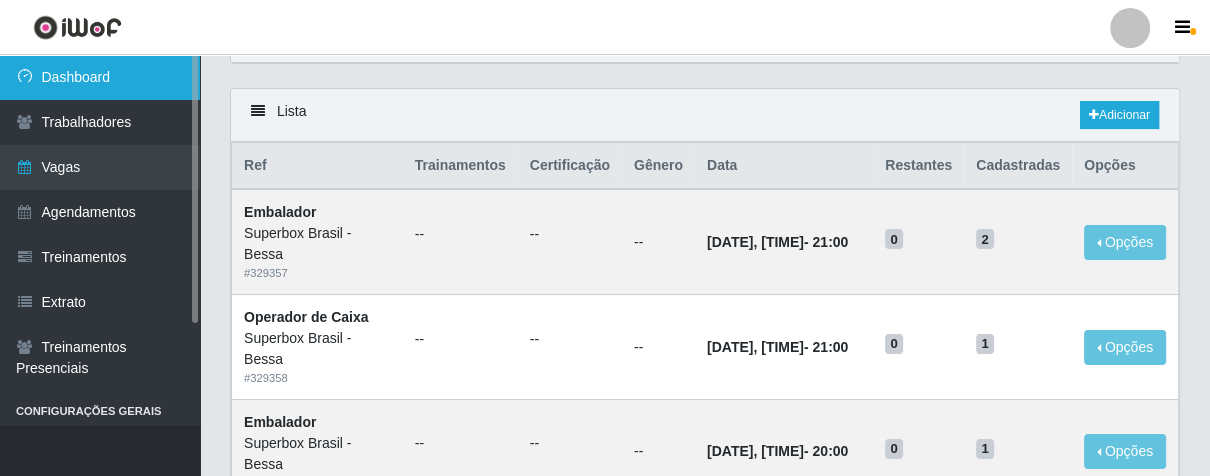click on "Dashboard" at bounding box center [100, 77] 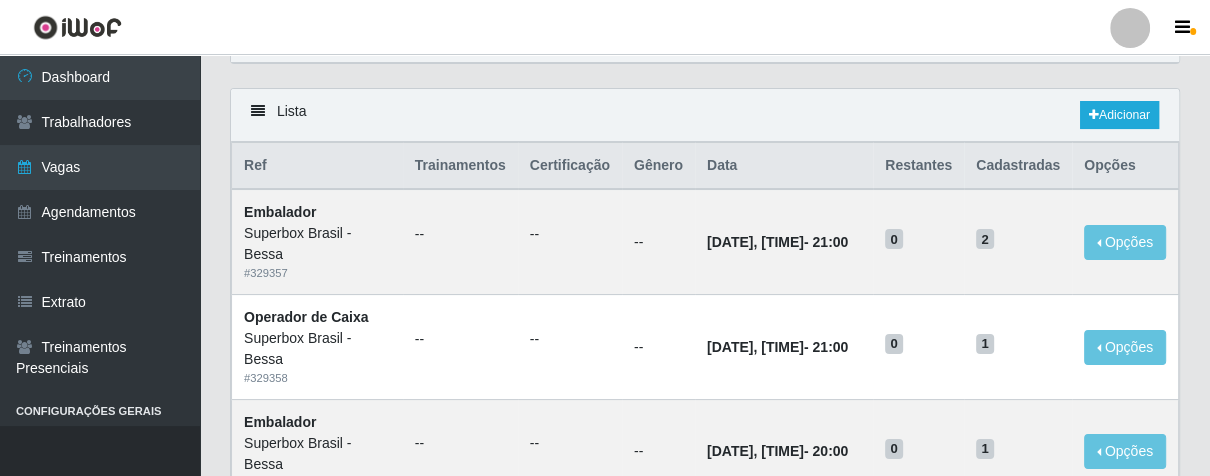 scroll, scrollTop: 0, scrollLeft: 0, axis: both 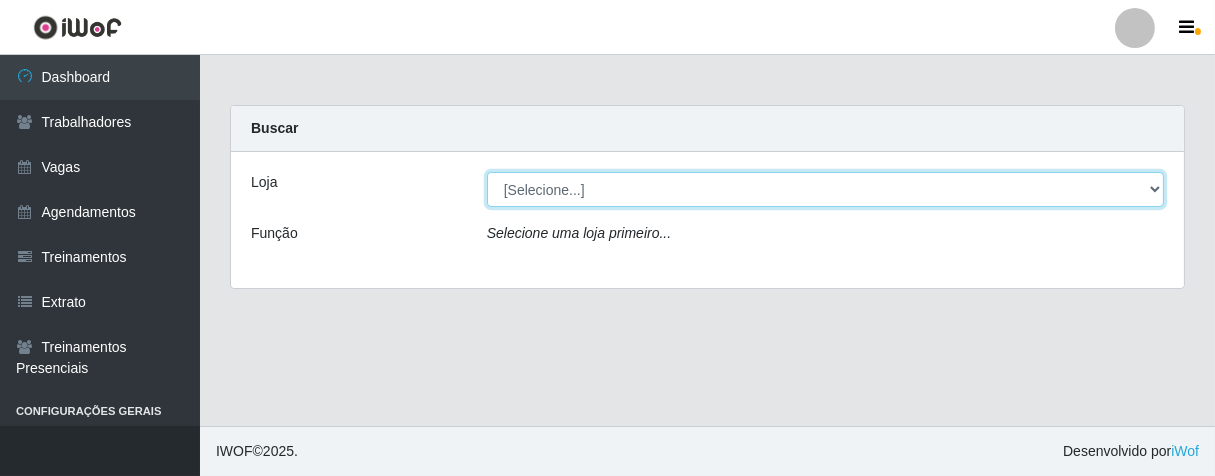 click on "[Selecione...] Superbox [LOCATION]" at bounding box center (825, 189) 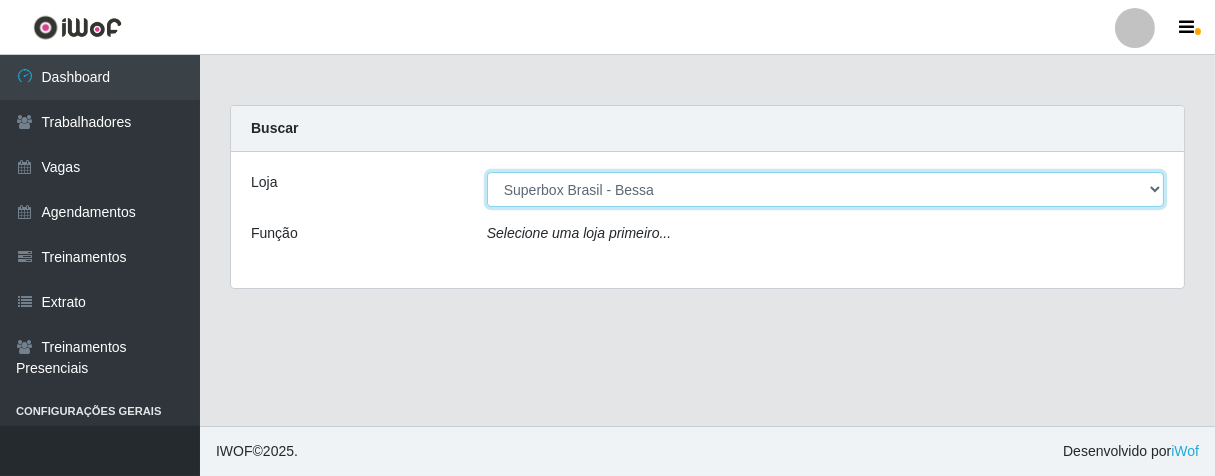 click on "[Selecione...] Superbox [LOCATION]" at bounding box center [825, 189] 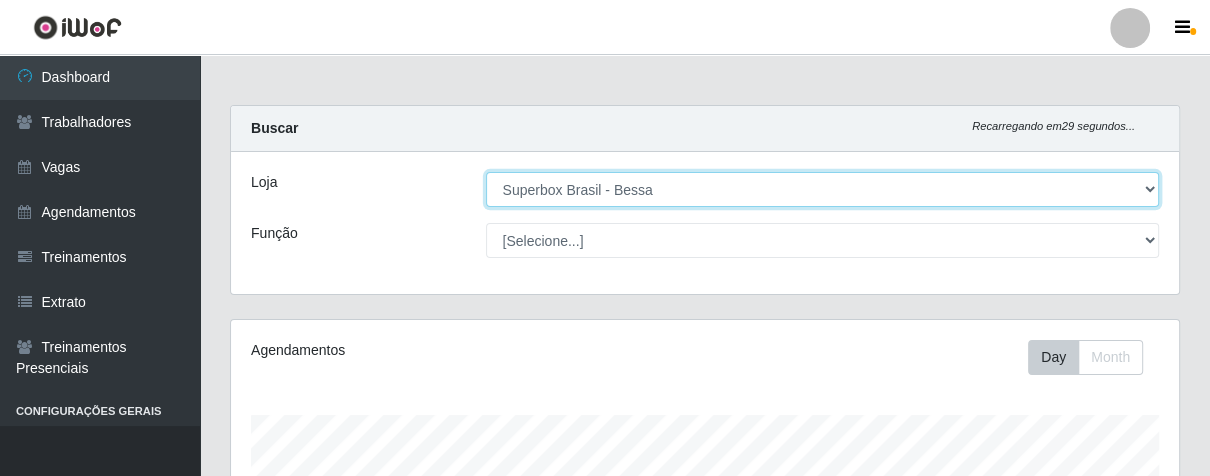 scroll, scrollTop: 999584, scrollLeft: 999051, axis: both 